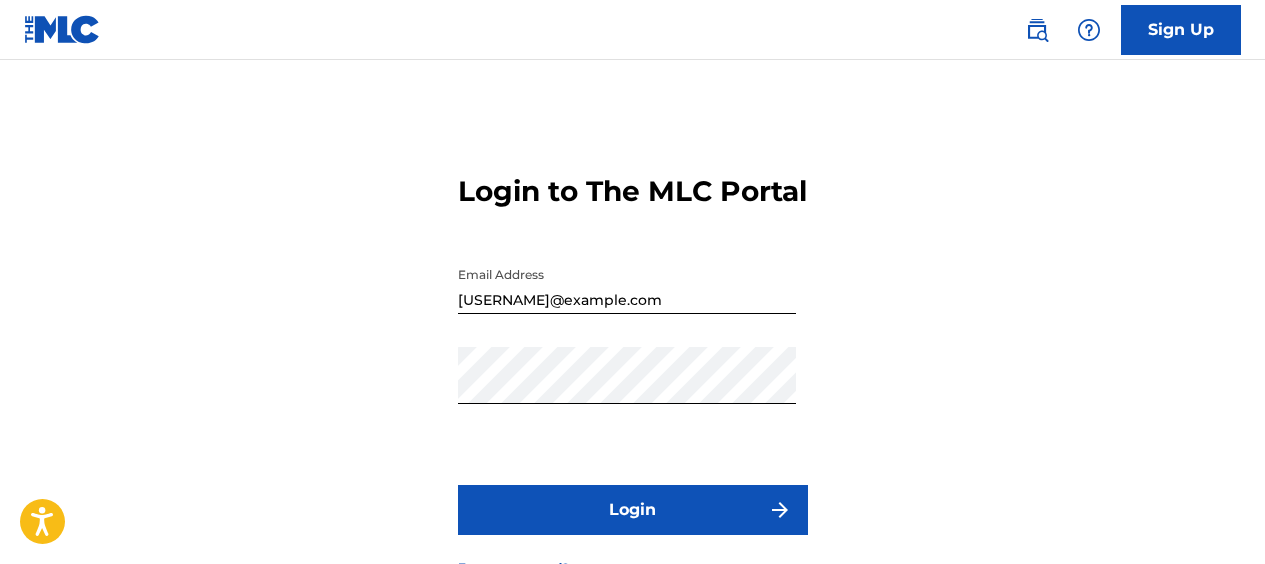 scroll, scrollTop: 0, scrollLeft: 0, axis: both 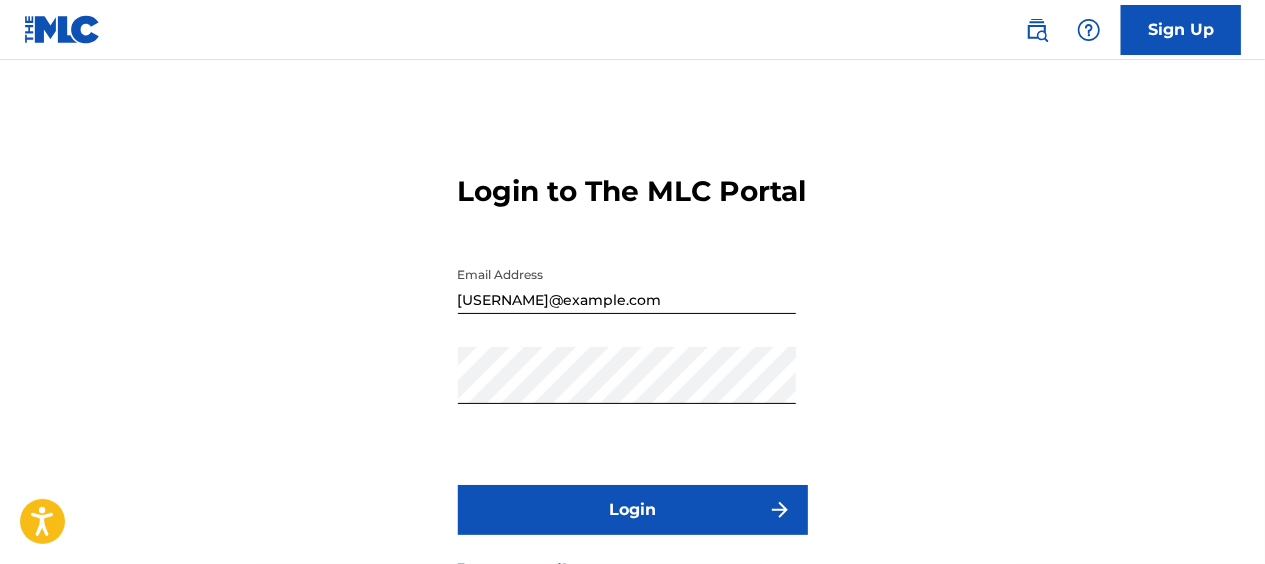 click on "Login" at bounding box center [633, 510] 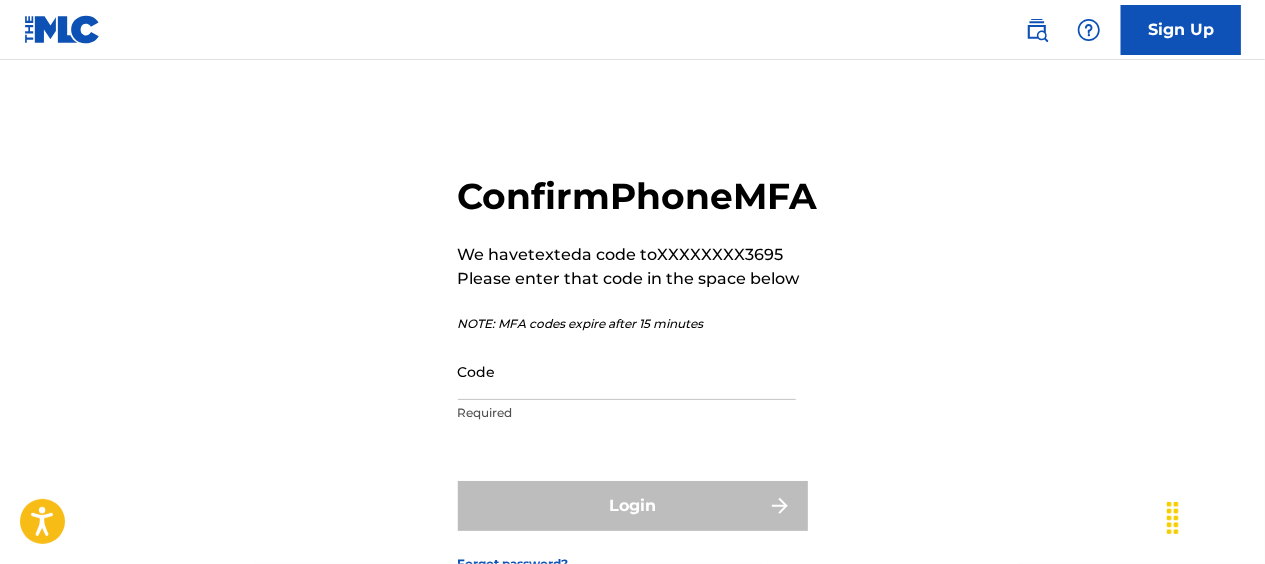 click on "Code" at bounding box center (627, 371) 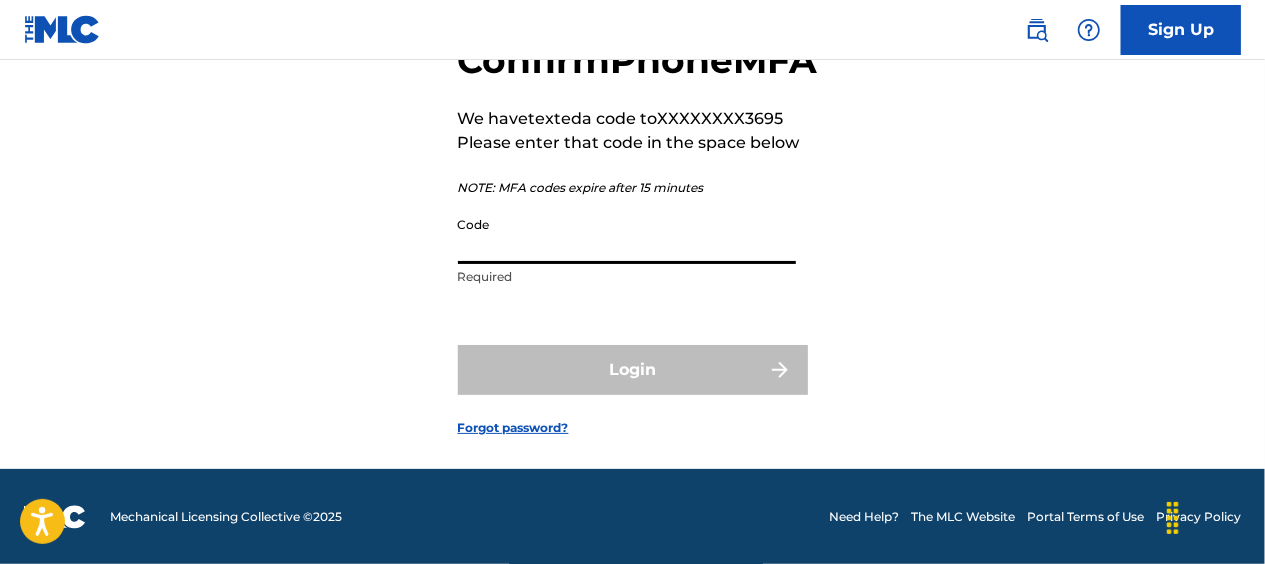 scroll, scrollTop: 162, scrollLeft: 0, axis: vertical 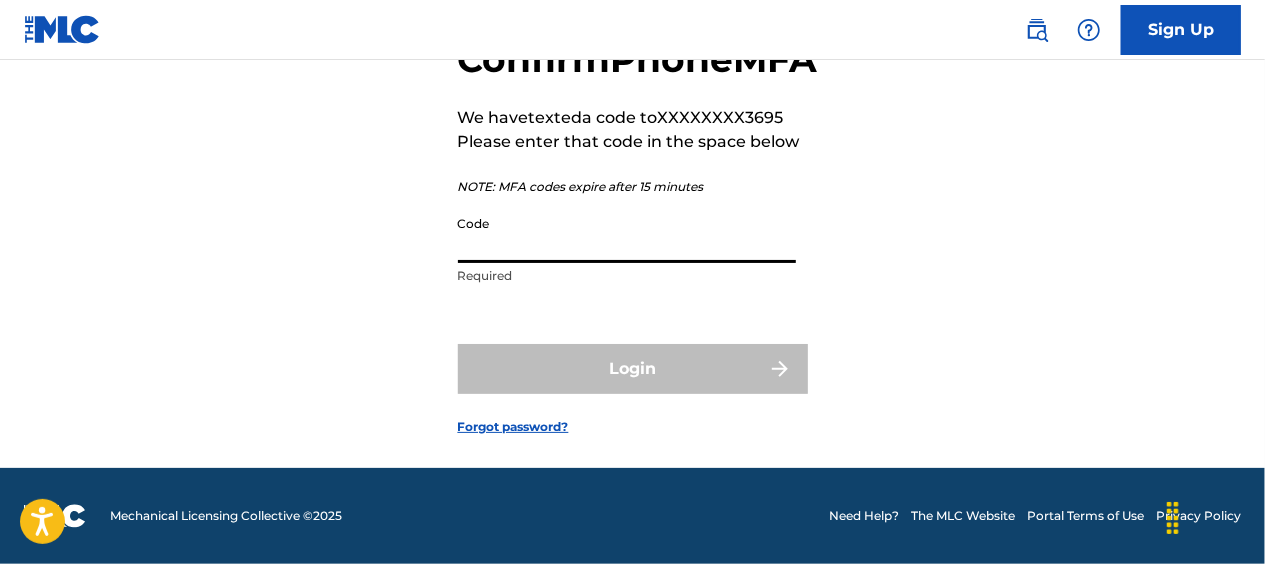 click on "Code" at bounding box center [627, 234] 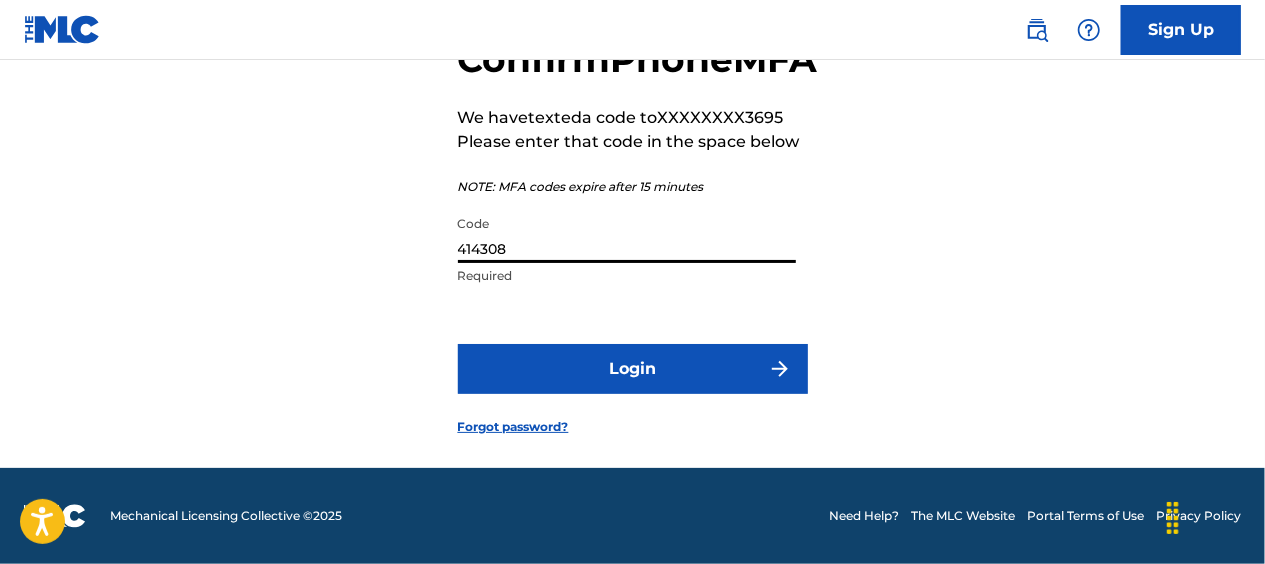 type on "414308" 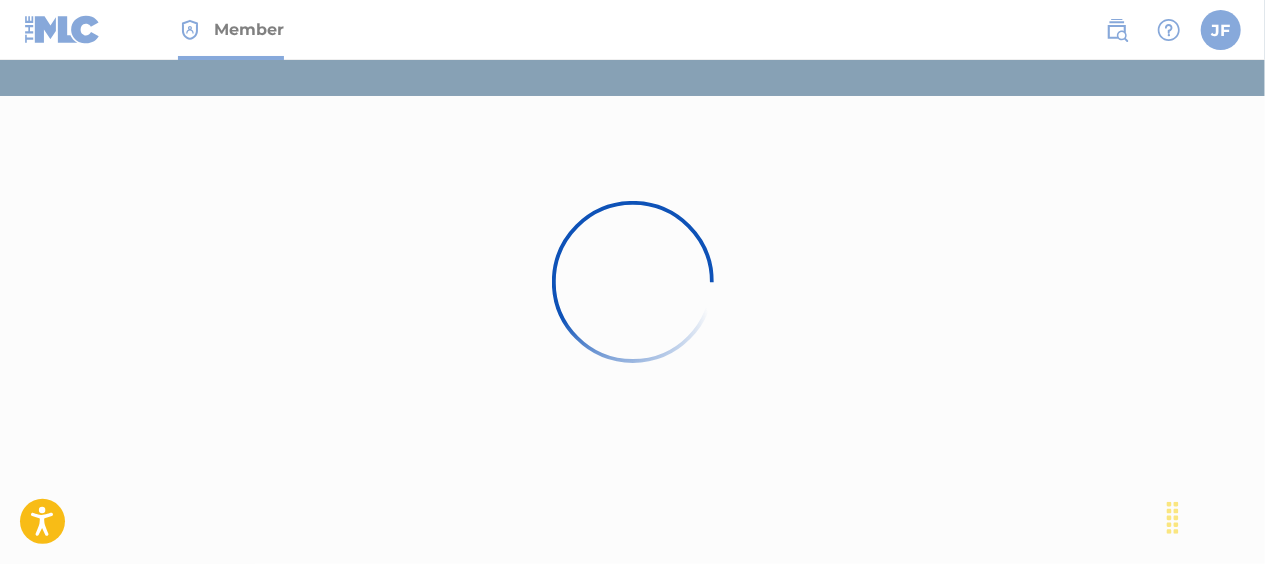 scroll, scrollTop: 0, scrollLeft: 0, axis: both 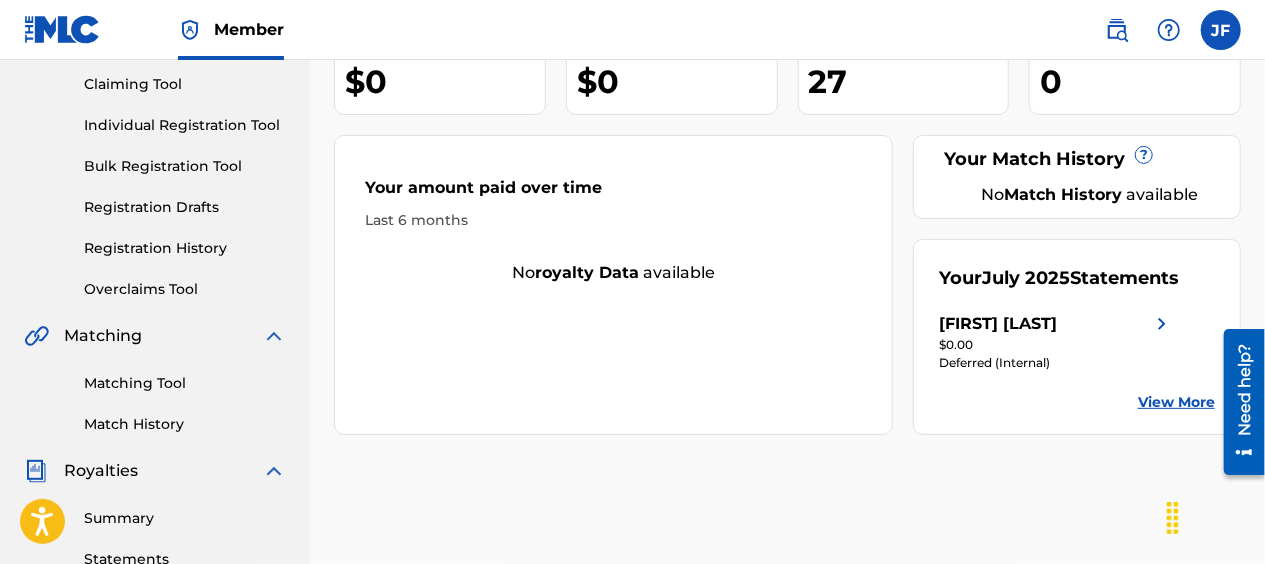 click on "Summary" at bounding box center (185, 518) 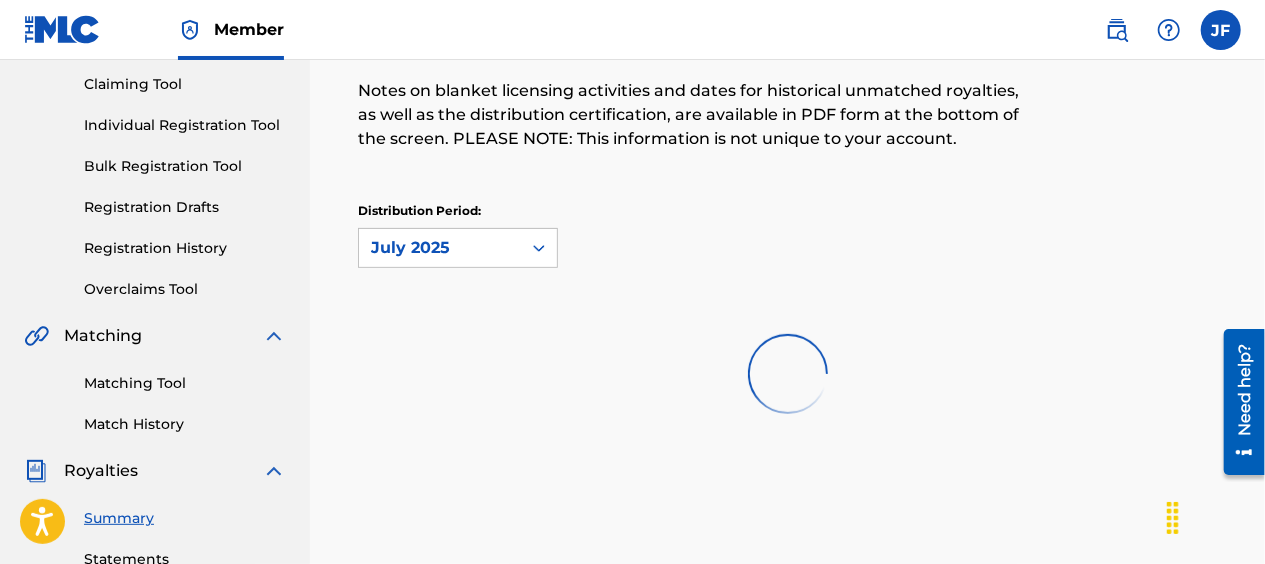 scroll, scrollTop: 0, scrollLeft: 0, axis: both 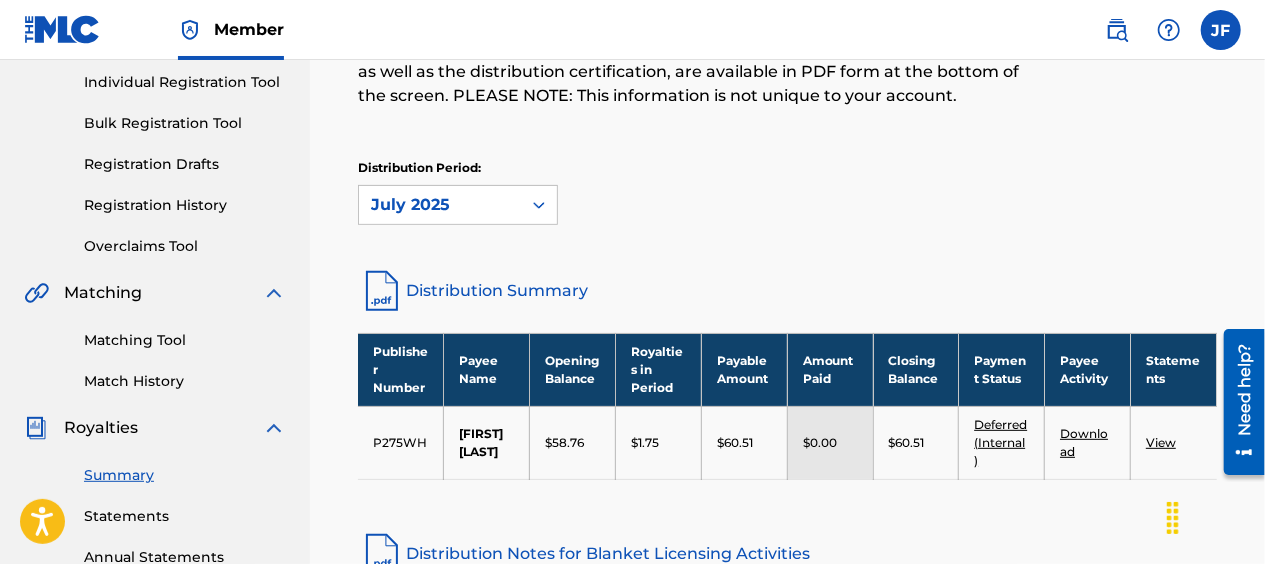 click on "Individual Registration Tool" at bounding box center [185, 82] 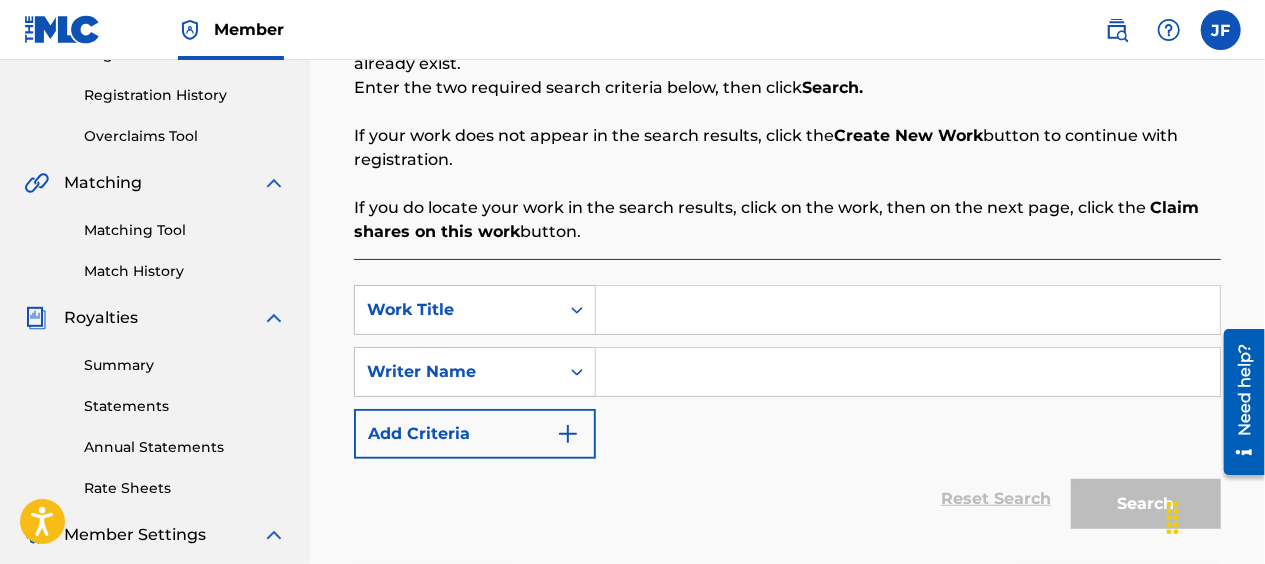 scroll, scrollTop: 413, scrollLeft: 0, axis: vertical 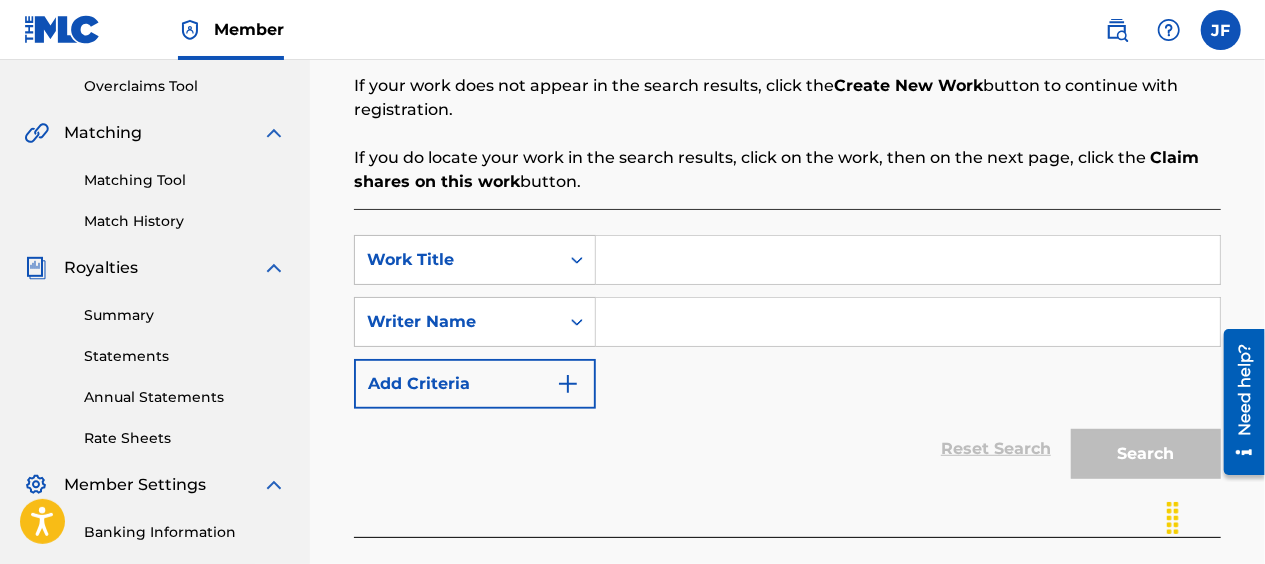 click at bounding box center (908, 260) 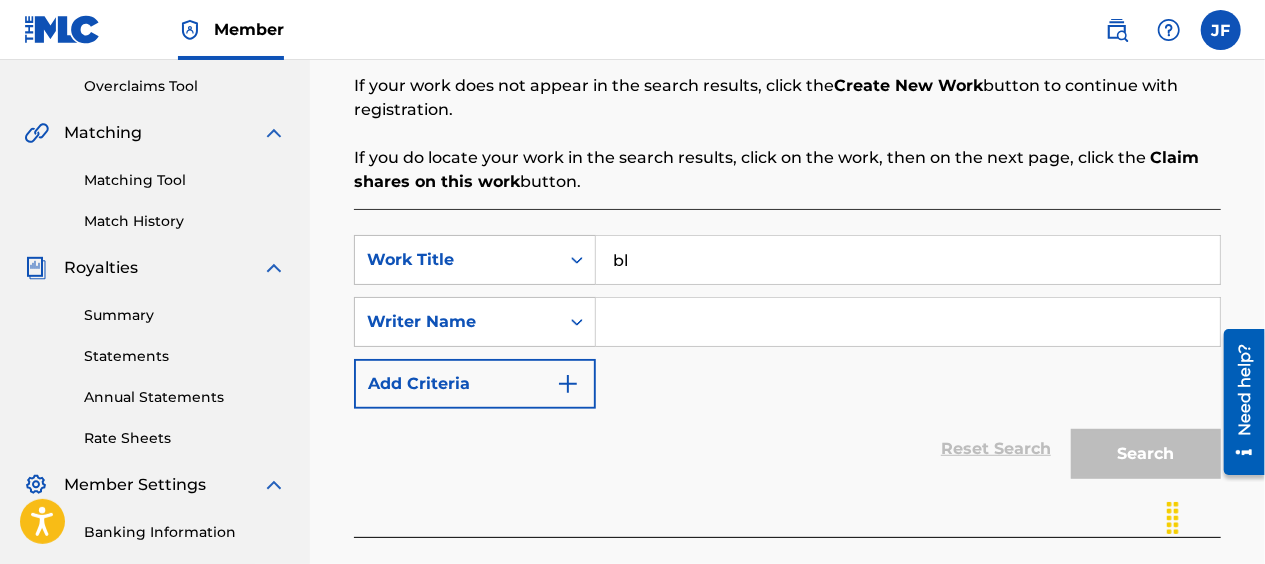 type on "b" 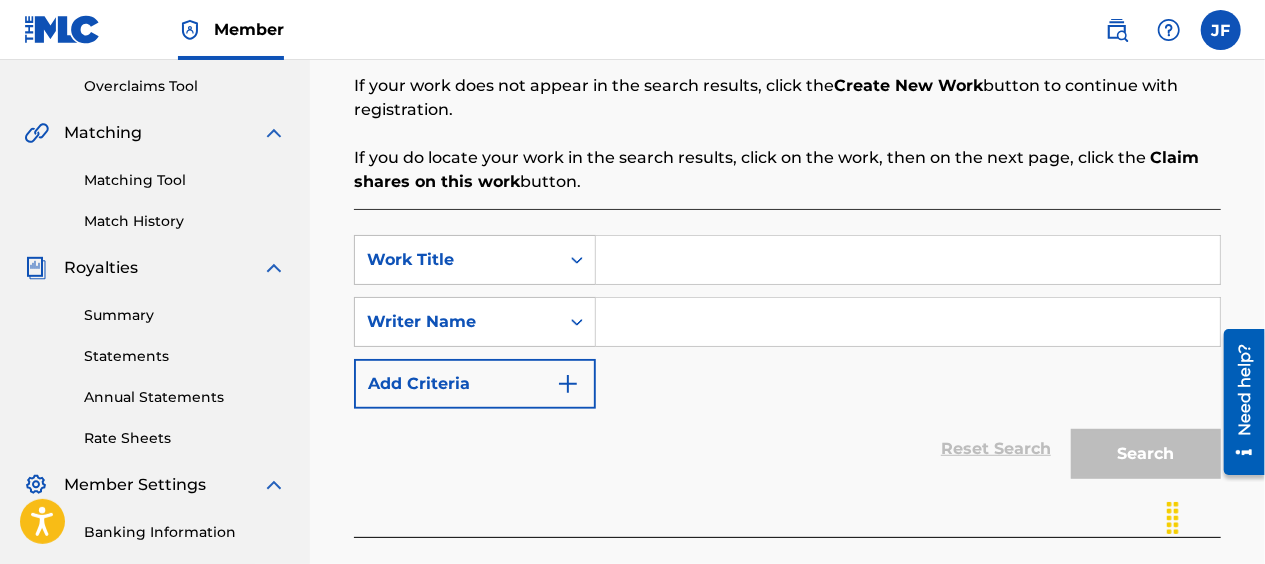type on "n" 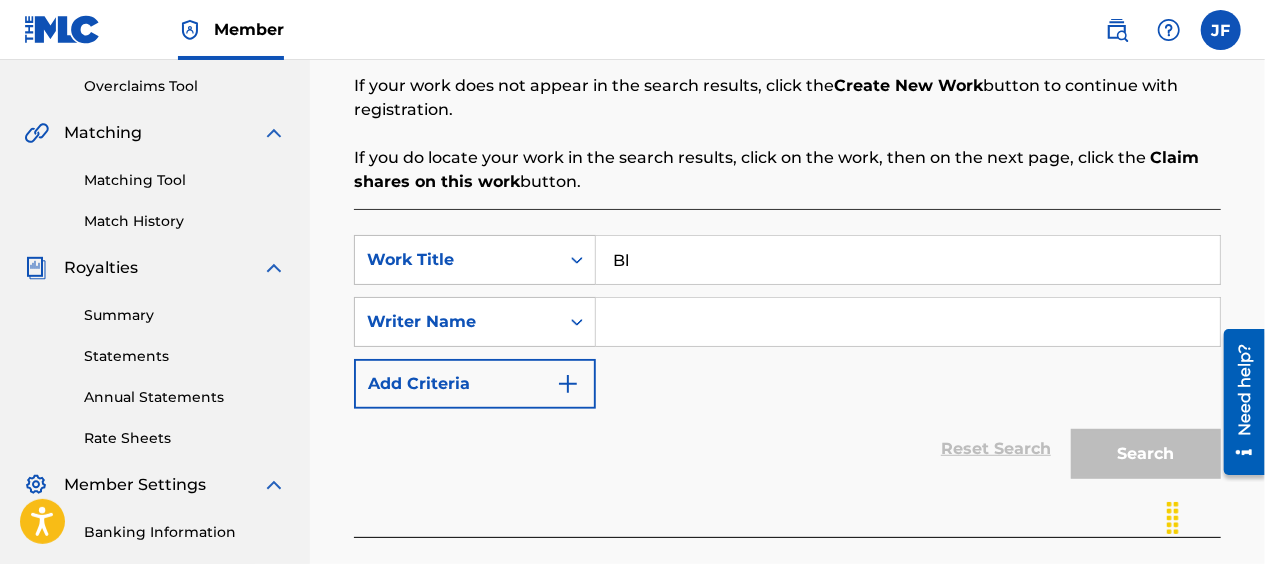 type on "B" 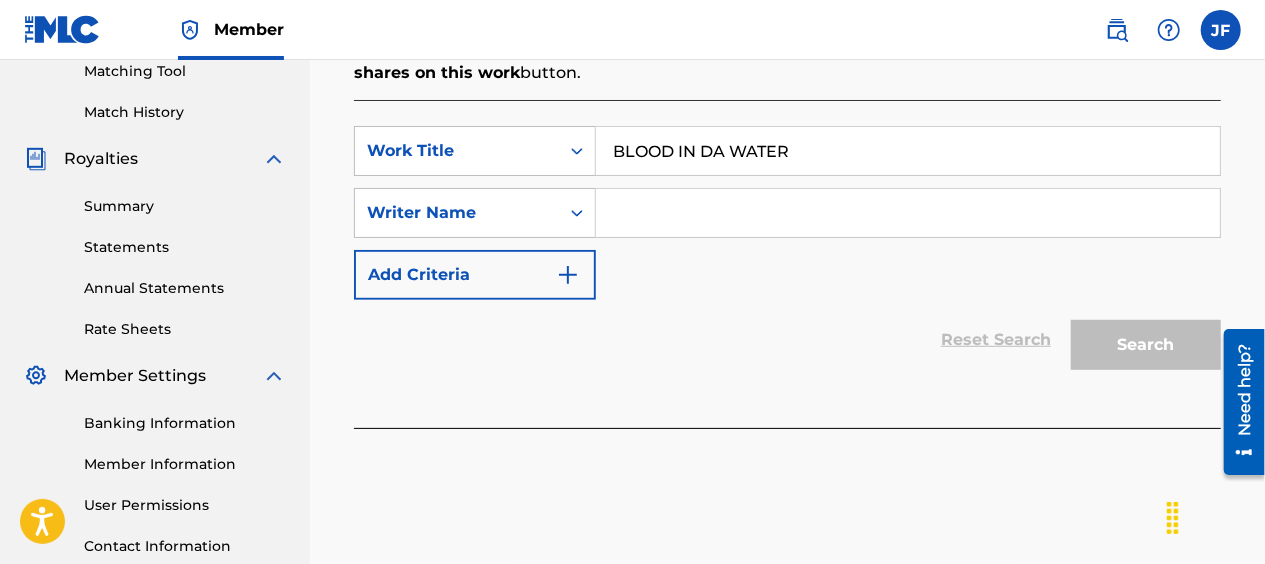scroll, scrollTop: 514, scrollLeft: 0, axis: vertical 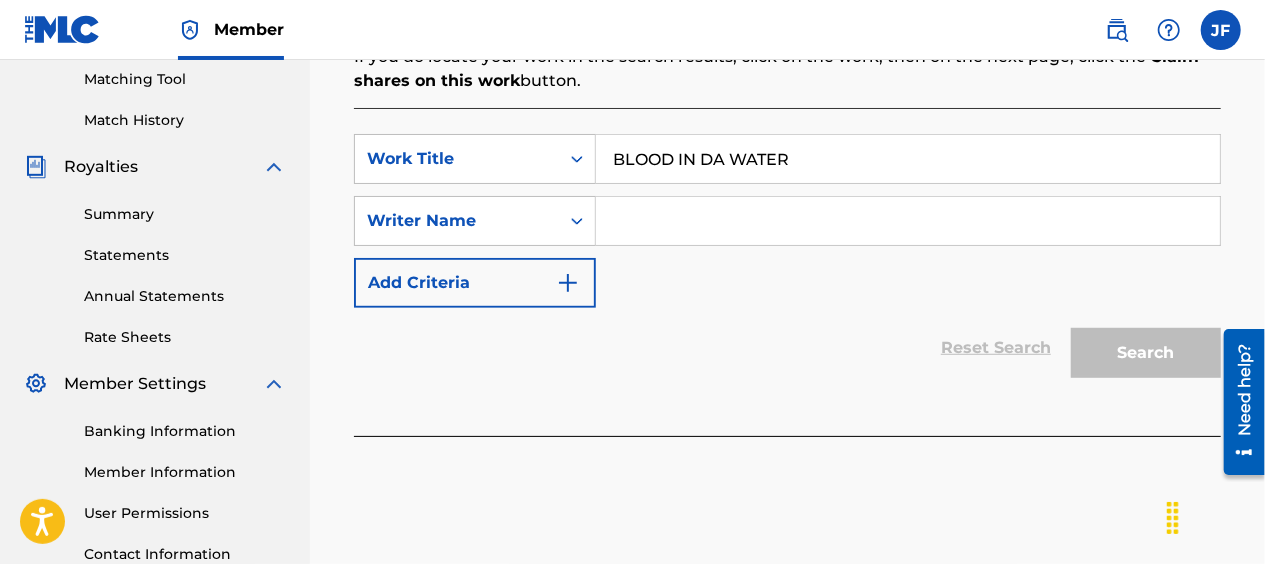 type on "BLOOD IN DA WATER" 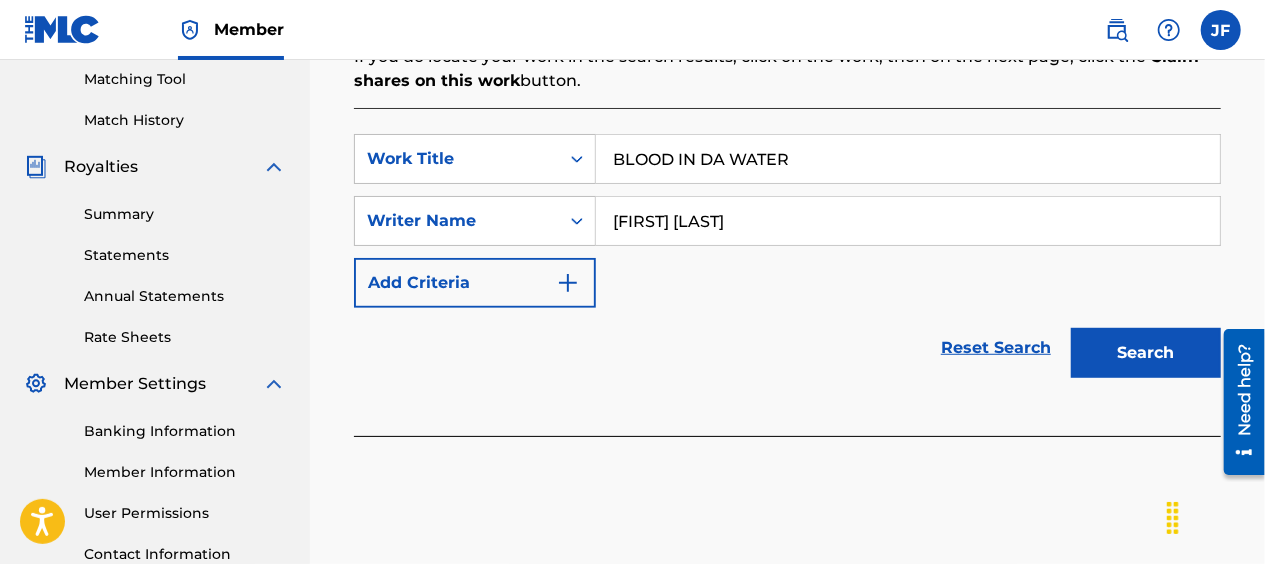 click on "Search" at bounding box center [1146, 353] 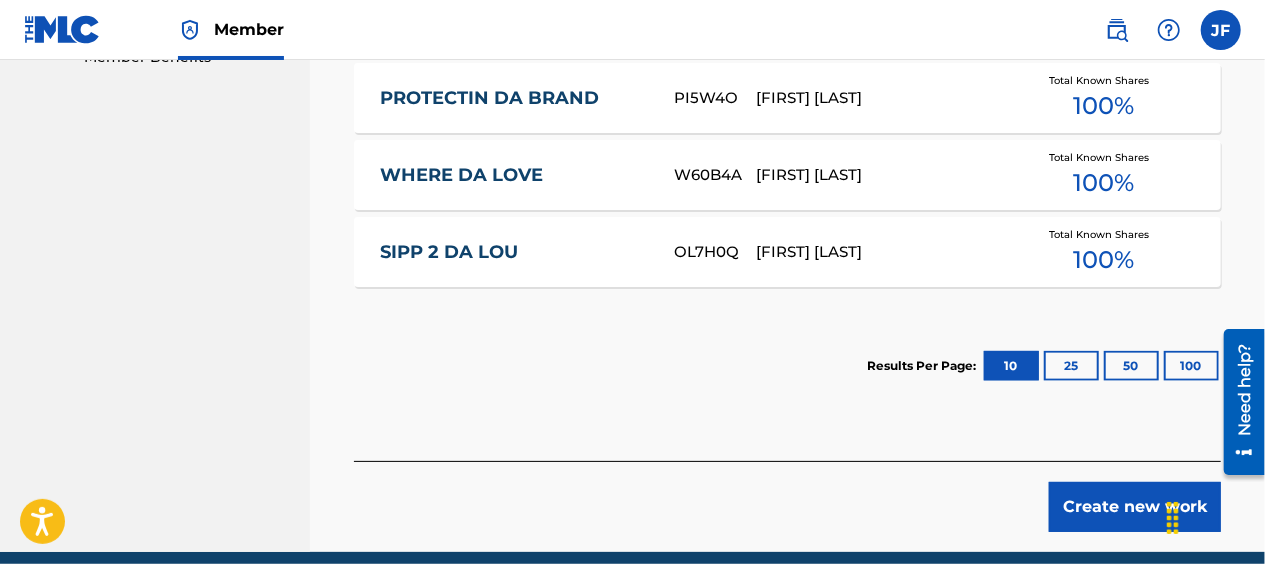 scroll, scrollTop: 1135, scrollLeft: 0, axis: vertical 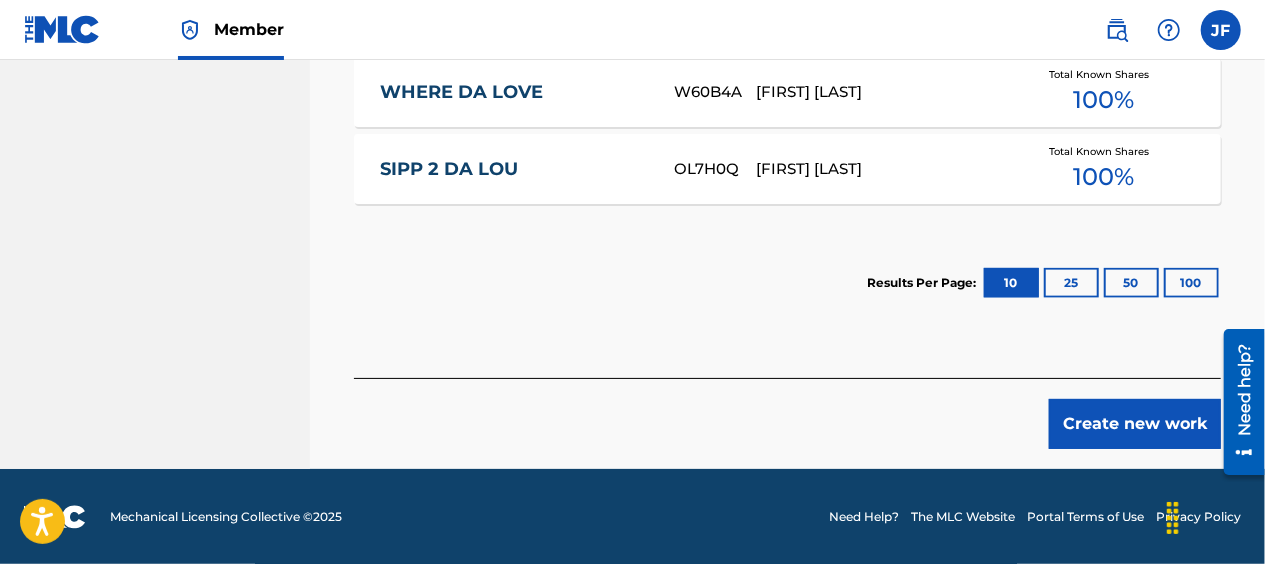 click on "Create new work" at bounding box center [1135, 424] 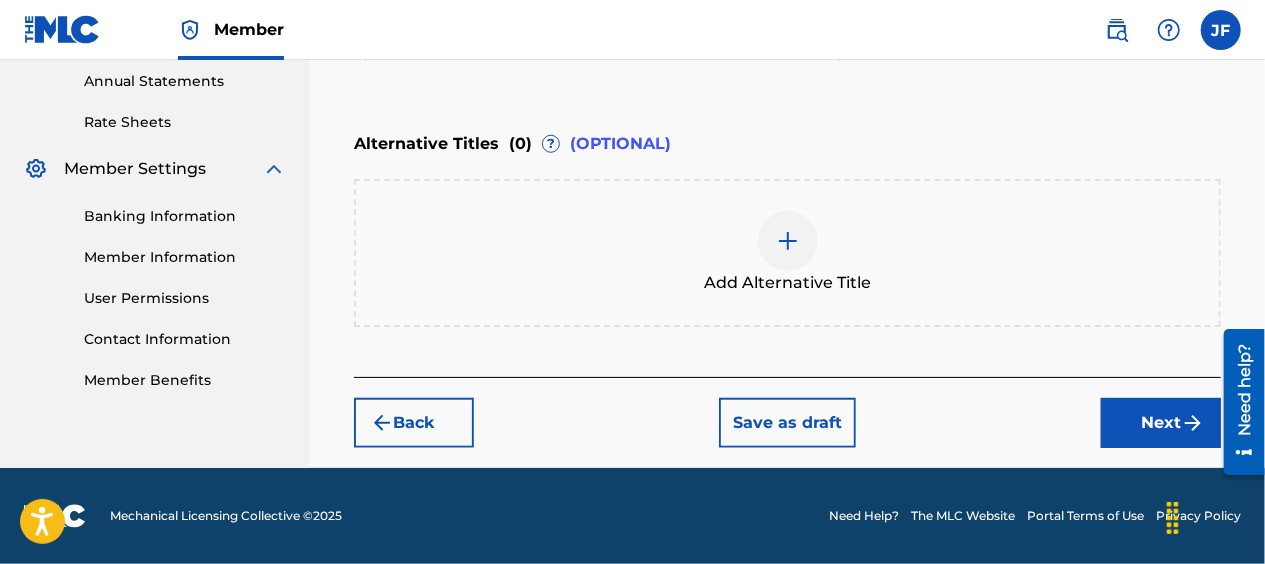 scroll, scrollTop: 728, scrollLeft: 0, axis: vertical 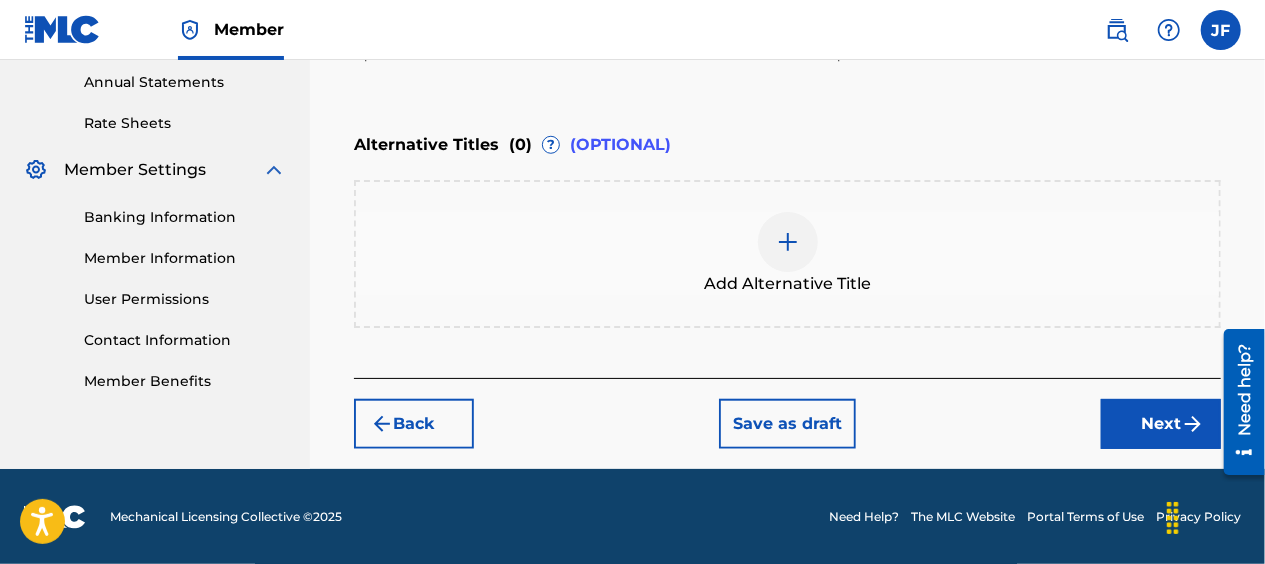 click on "Next" at bounding box center (1161, 424) 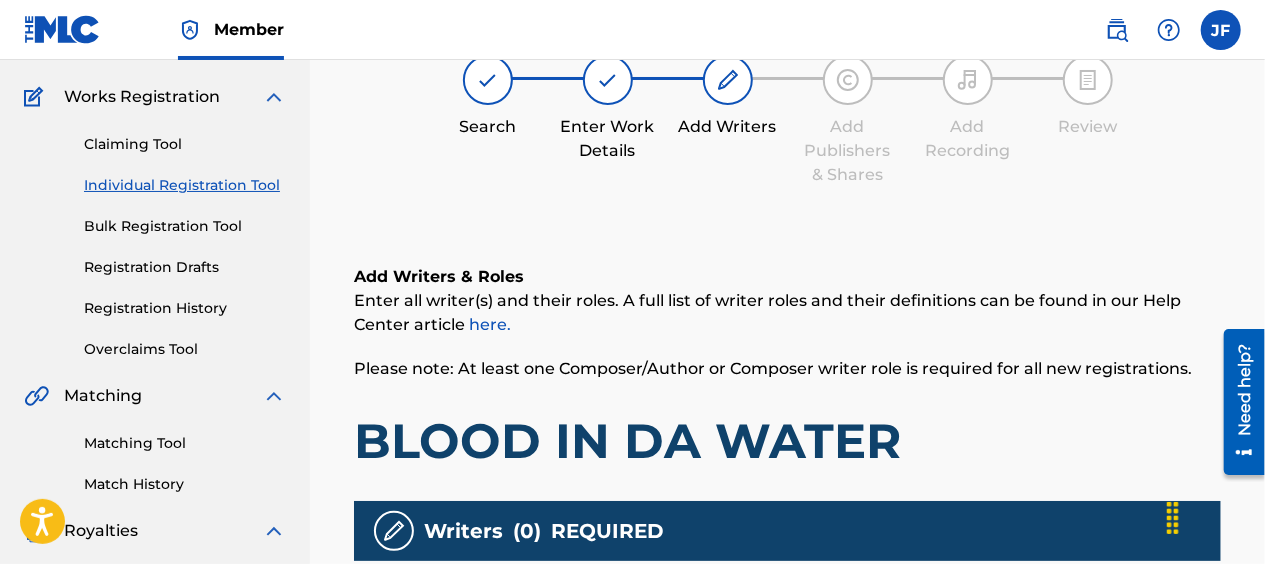 scroll, scrollTop: 90, scrollLeft: 0, axis: vertical 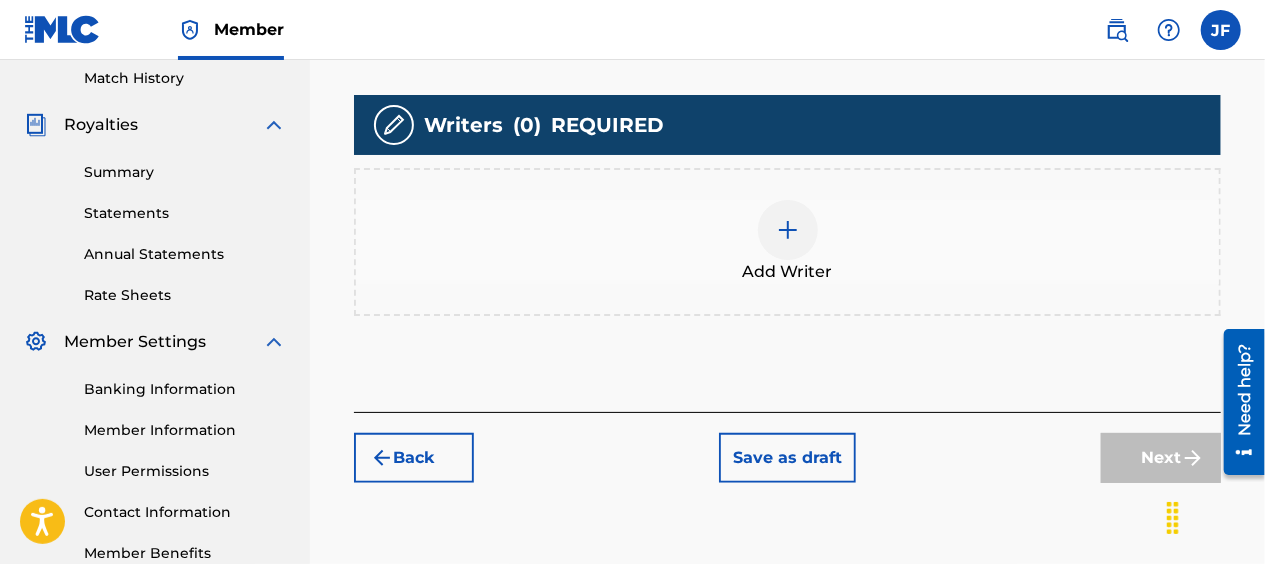 click at bounding box center [788, 230] 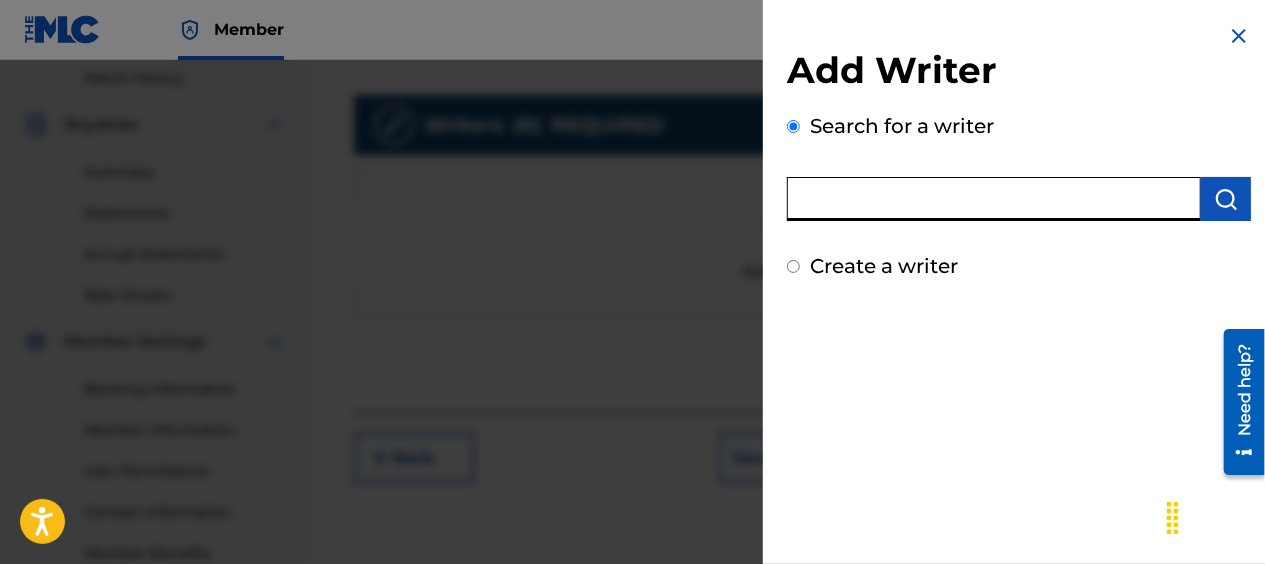 click at bounding box center [994, 199] 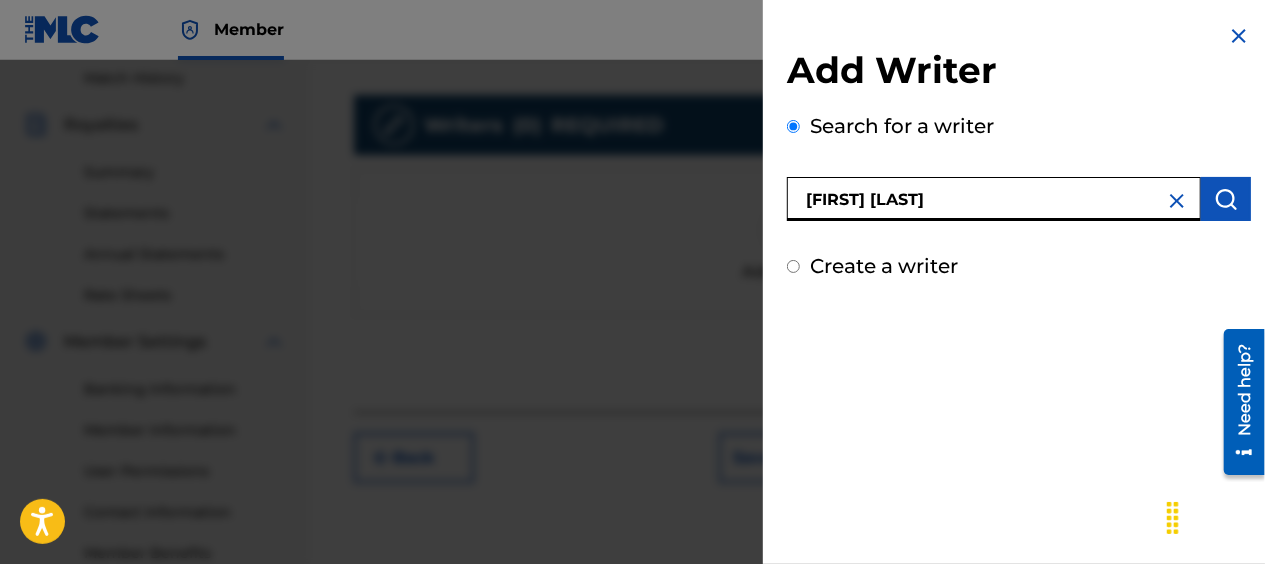 type on "[FIRST] [LAST]" 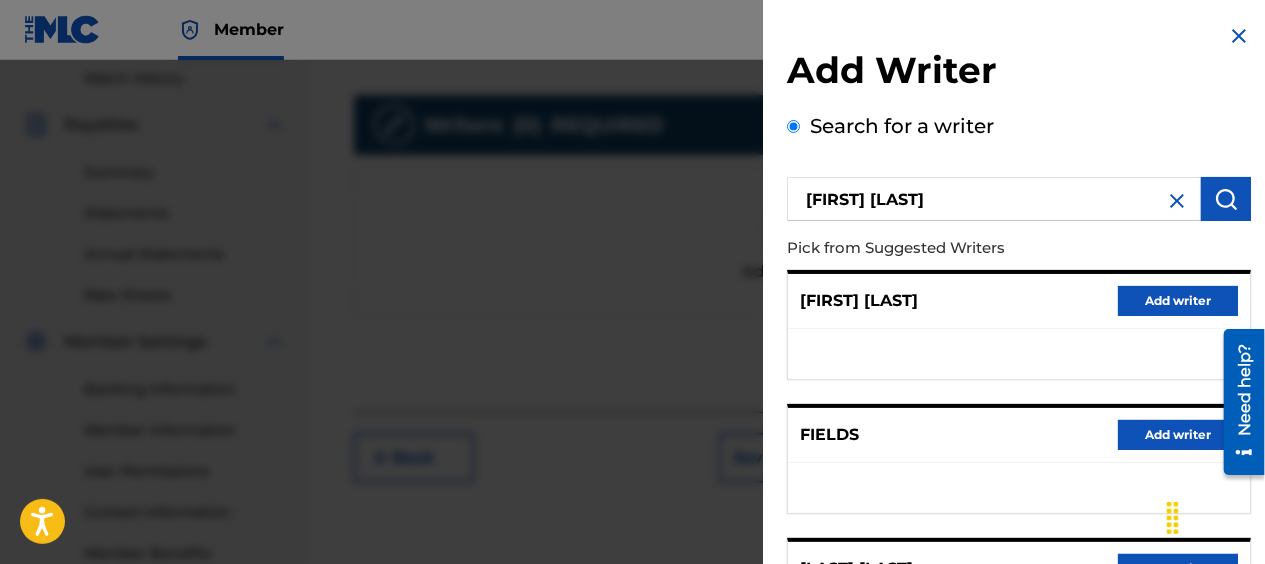 click on "Add writer" at bounding box center [1178, 301] 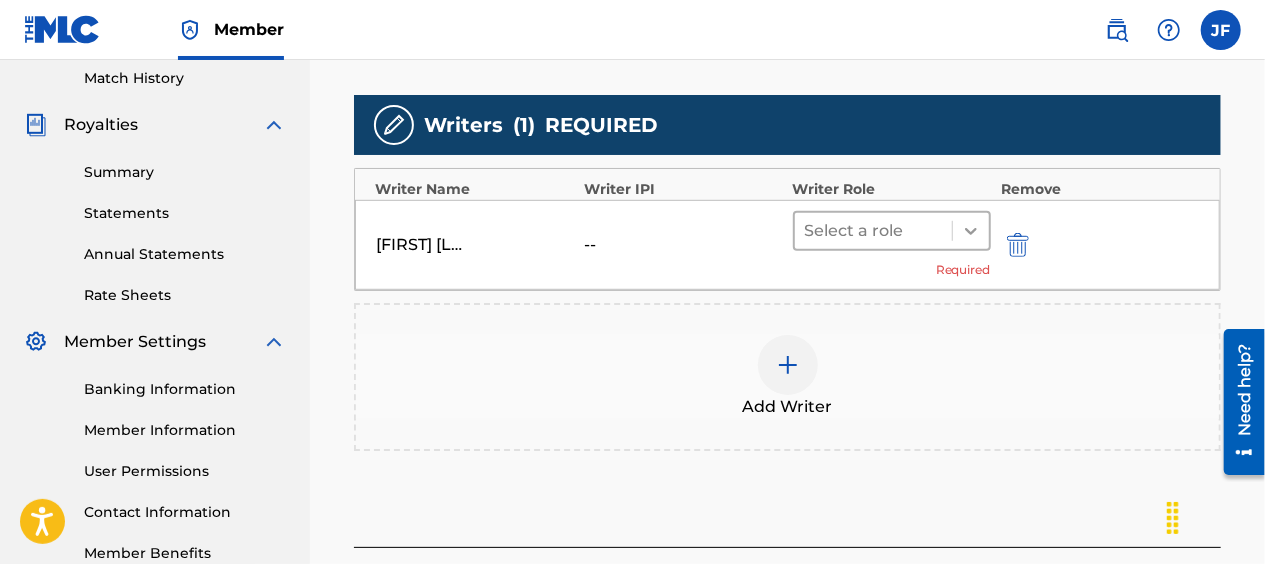 click 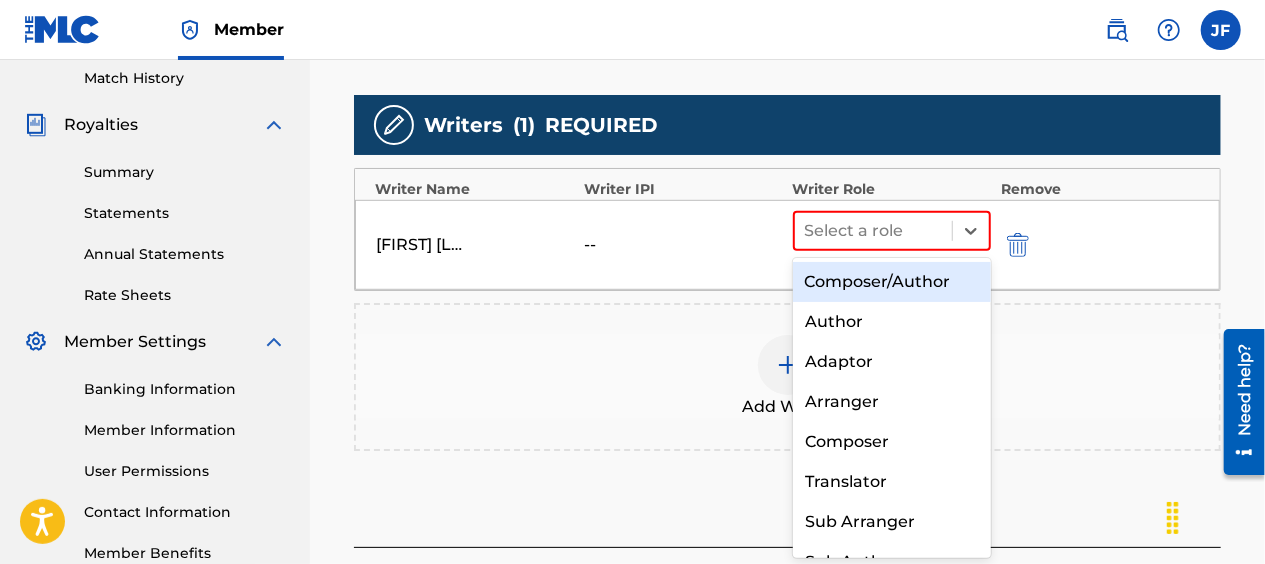 click on "Composer/Author" at bounding box center (892, 282) 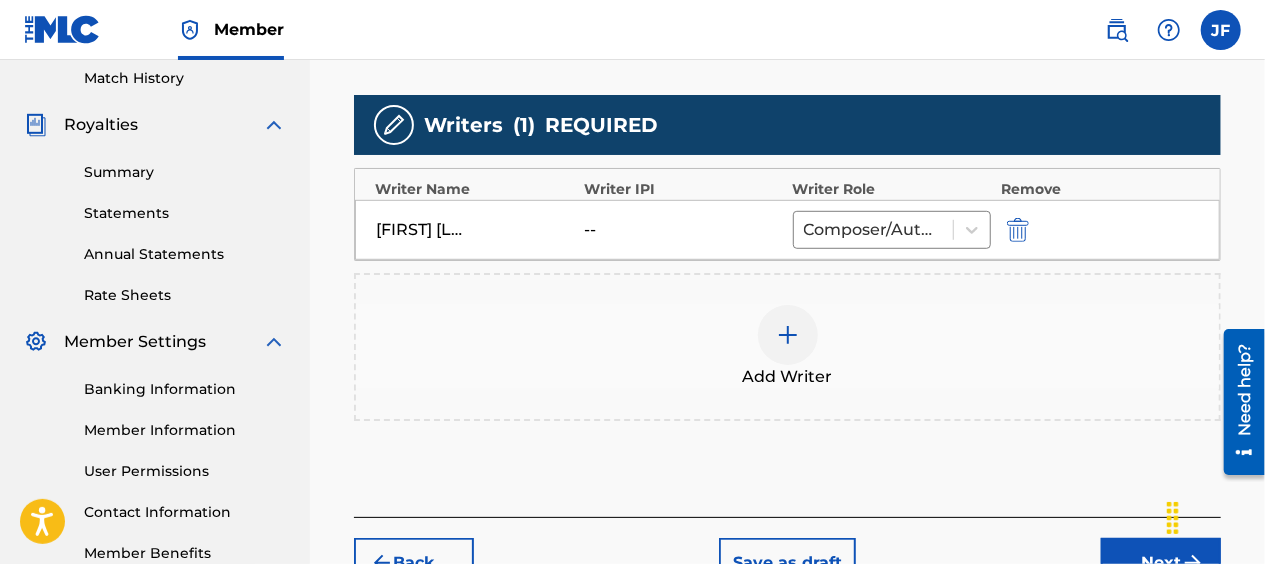 scroll, scrollTop: 694, scrollLeft: 0, axis: vertical 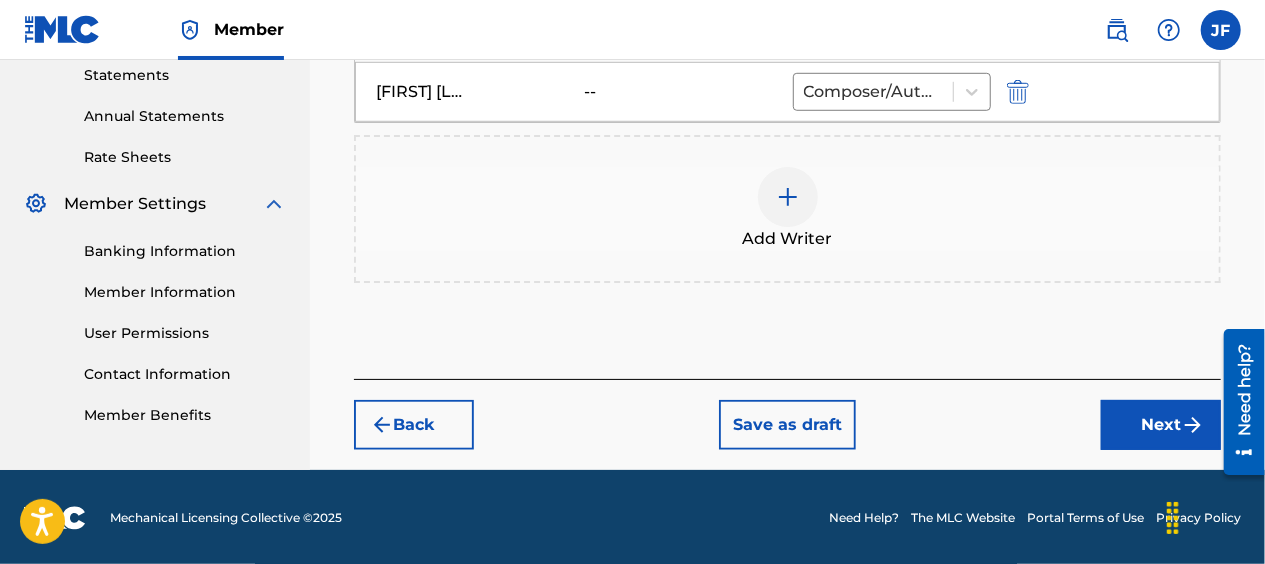 click on "Next" at bounding box center [1161, 425] 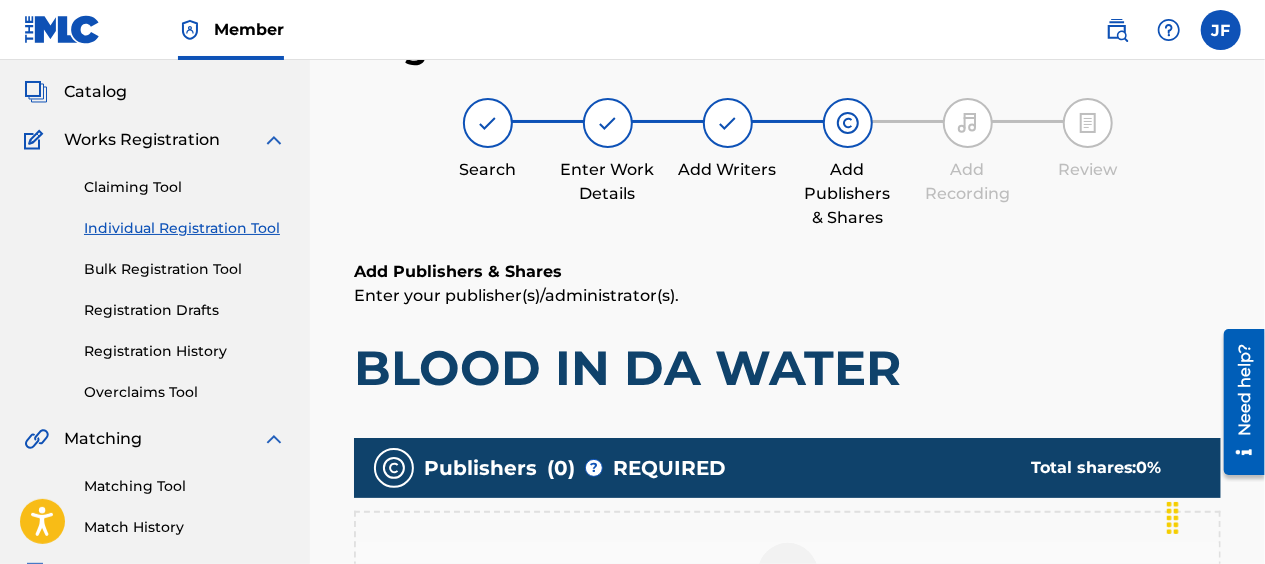 scroll, scrollTop: 90, scrollLeft: 0, axis: vertical 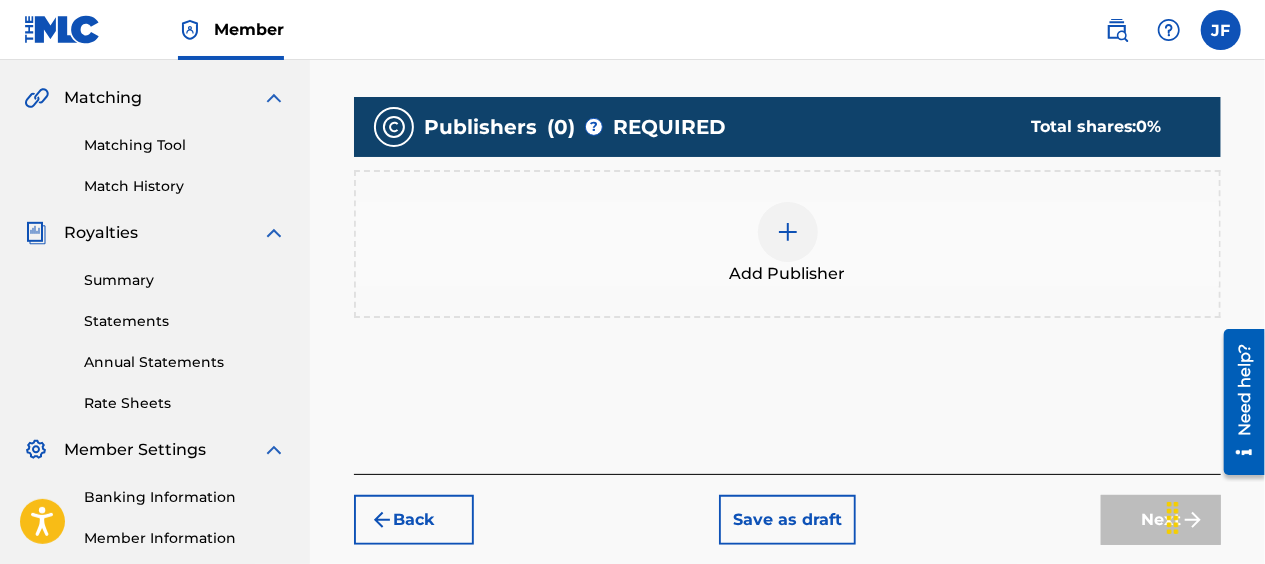 click at bounding box center [788, 232] 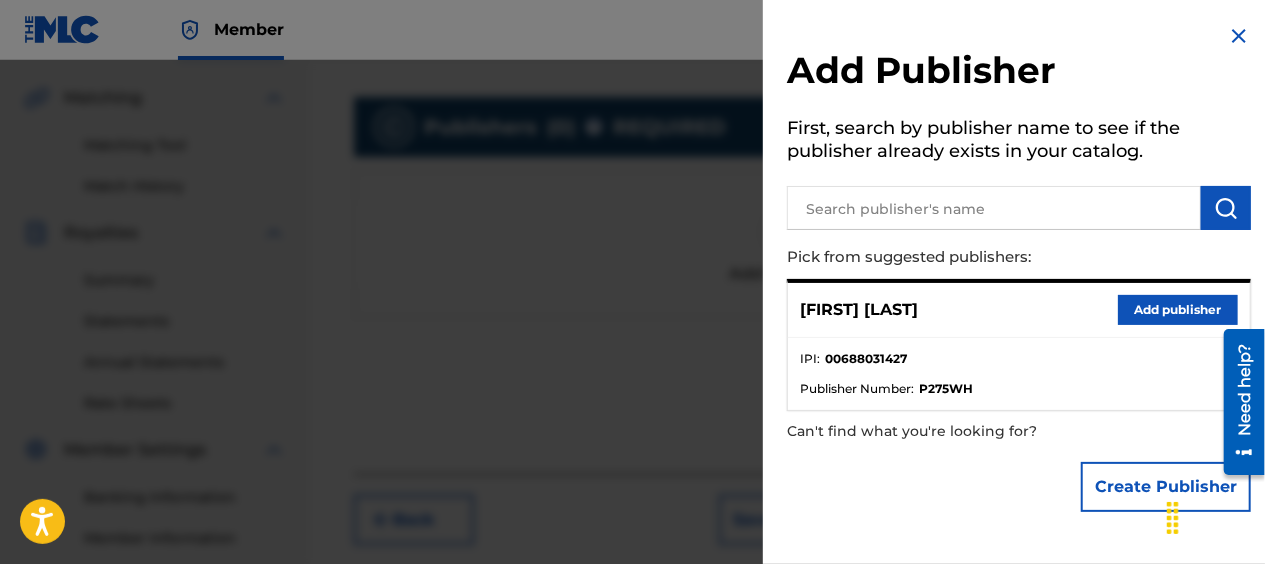 click on "Add publisher" at bounding box center (1178, 310) 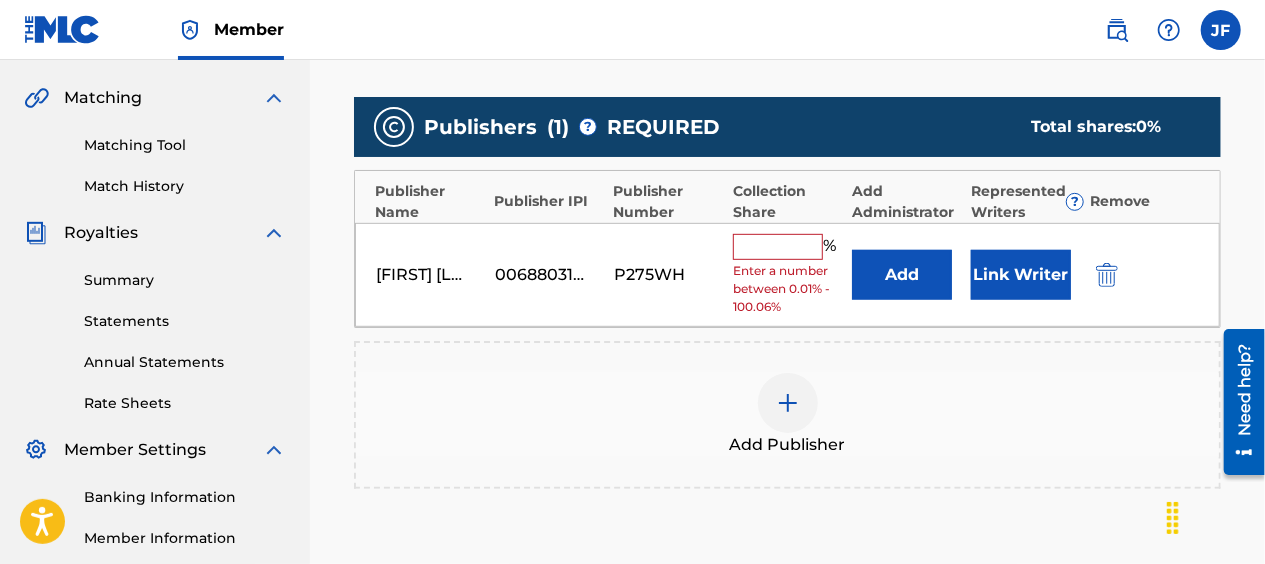 click at bounding box center (778, 247) 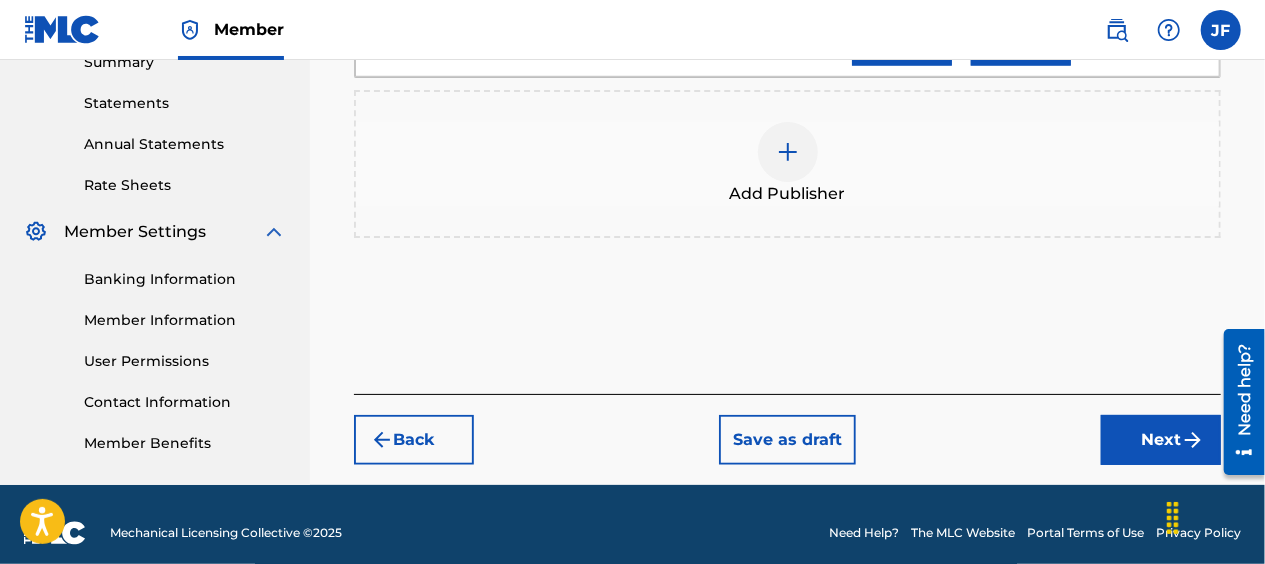scroll, scrollTop: 681, scrollLeft: 0, axis: vertical 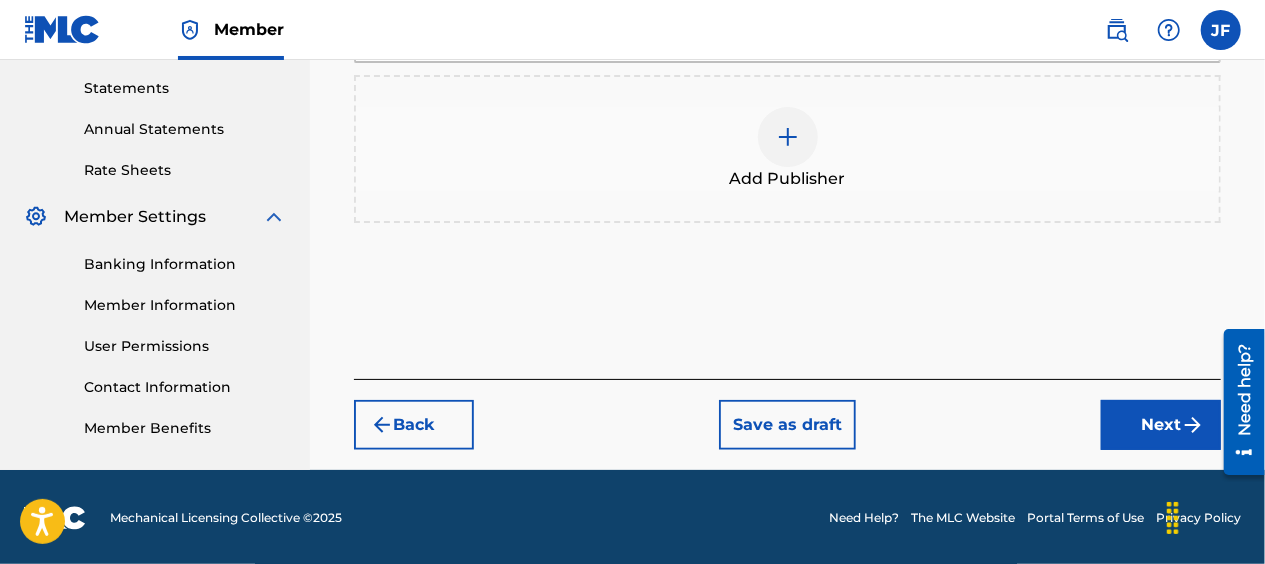 click on "Next" at bounding box center [1161, 425] 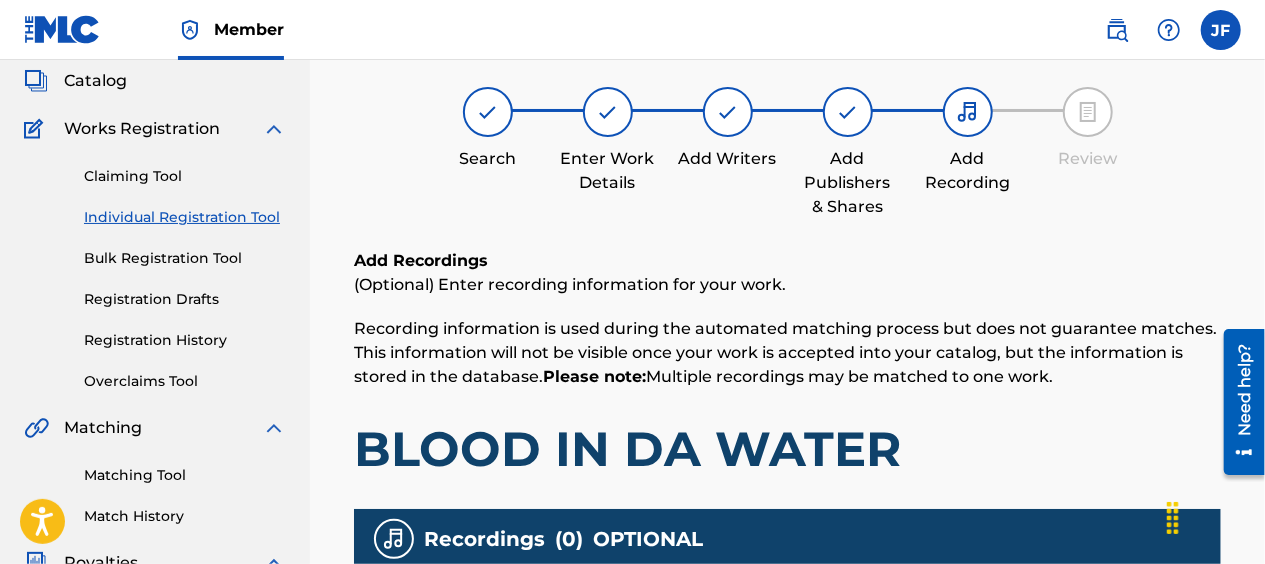 scroll, scrollTop: 90, scrollLeft: 0, axis: vertical 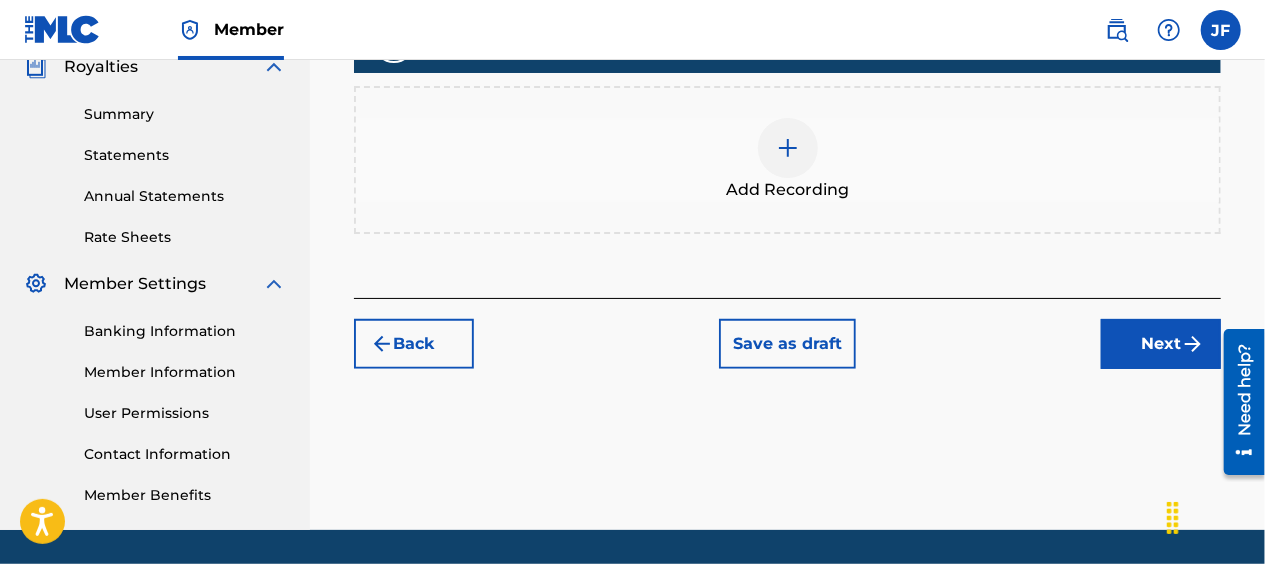 click at bounding box center (788, 148) 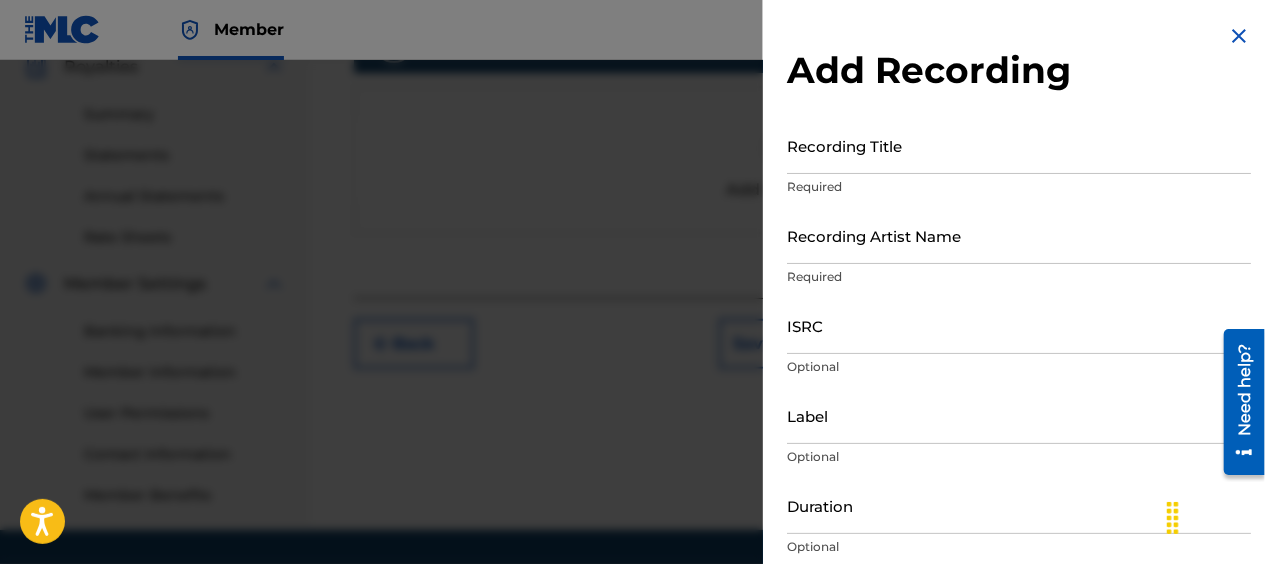 click on "Recording Title" at bounding box center (1019, 145) 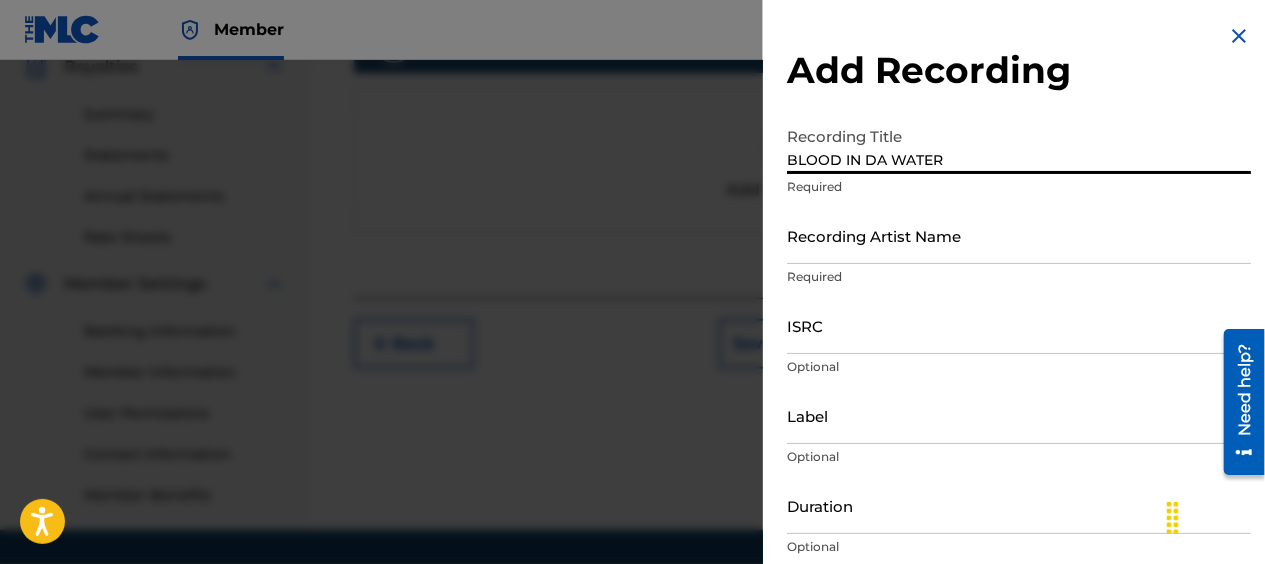 type on "BLOOD IN DA WATER" 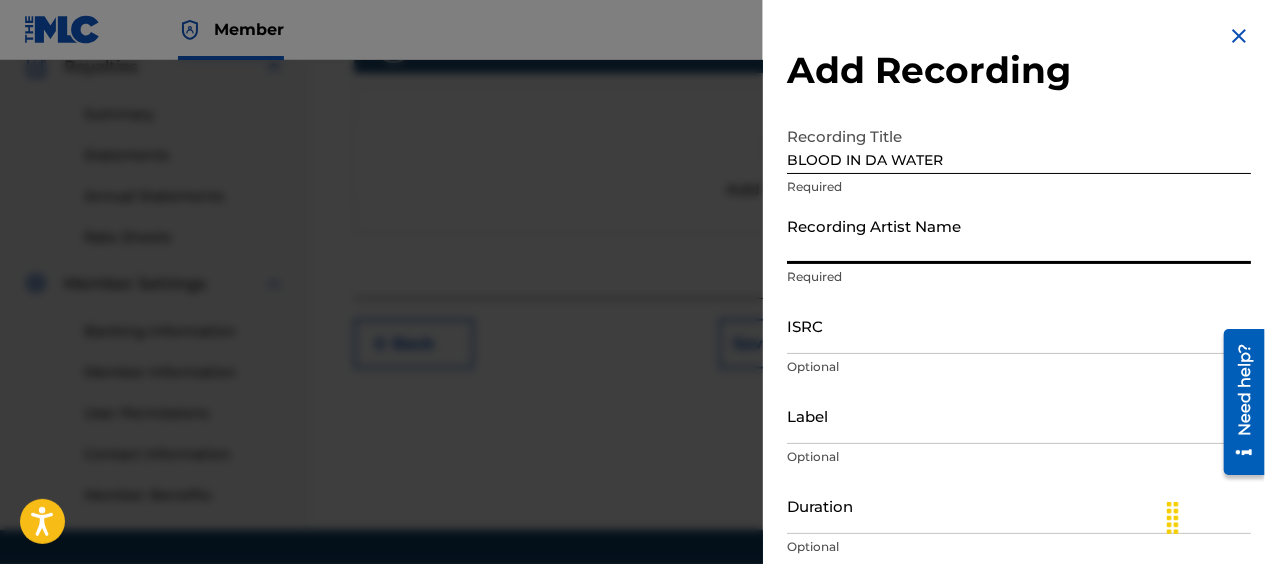click on "Recording Artist Name" at bounding box center [1019, 235] 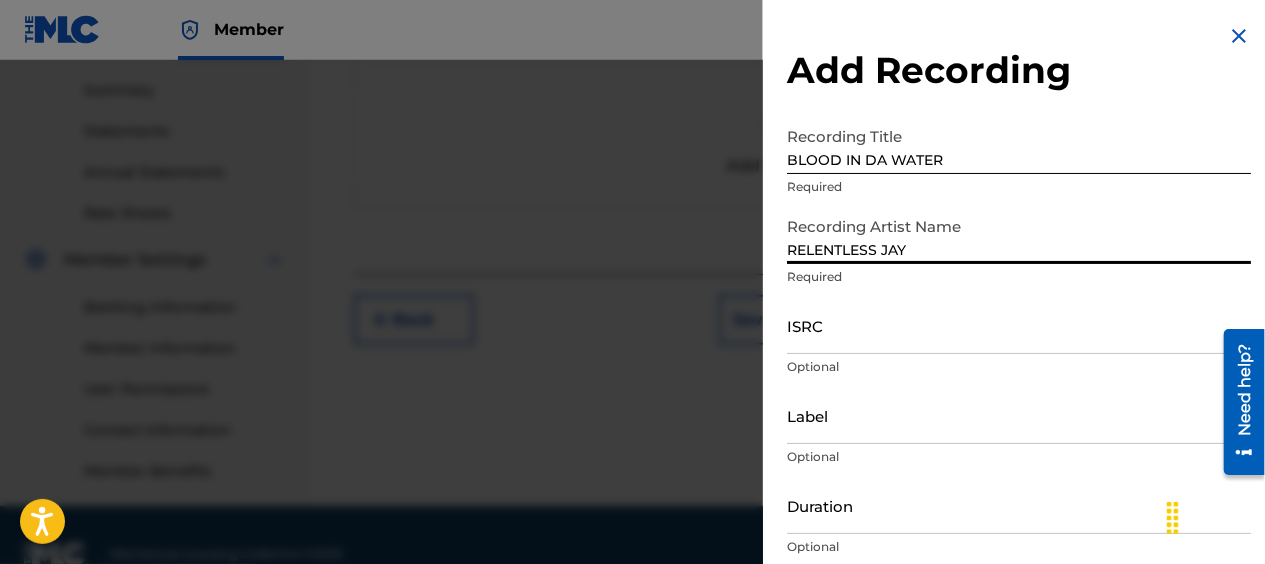 scroll, scrollTop: 639, scrollLeft: 0, axis: vertical 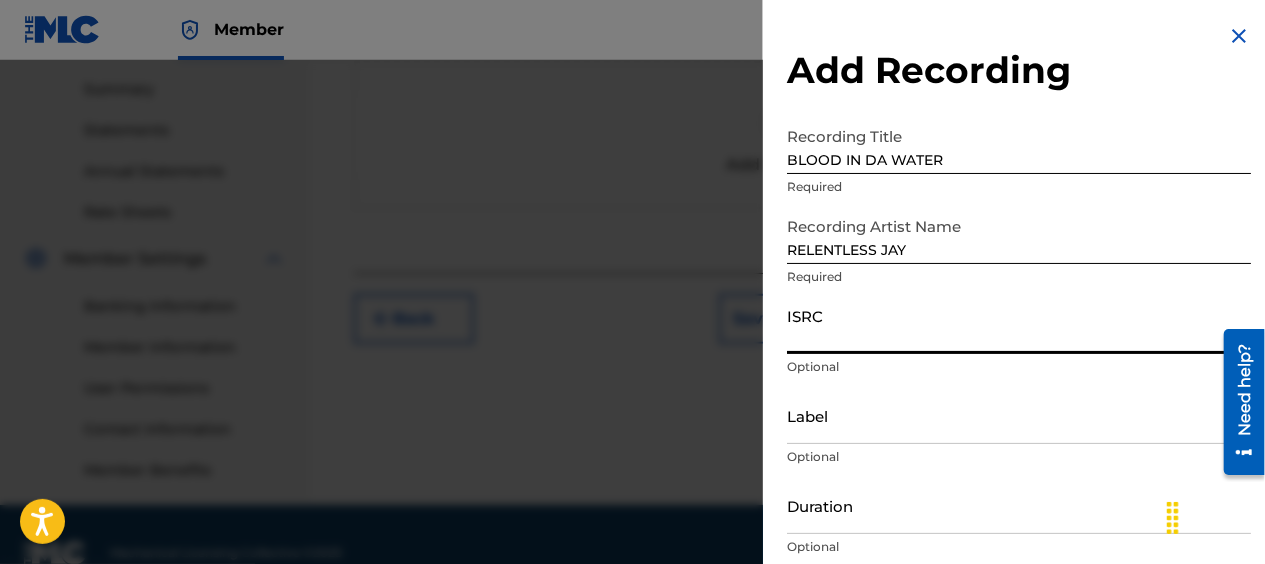 paste on "QT4K42505067" 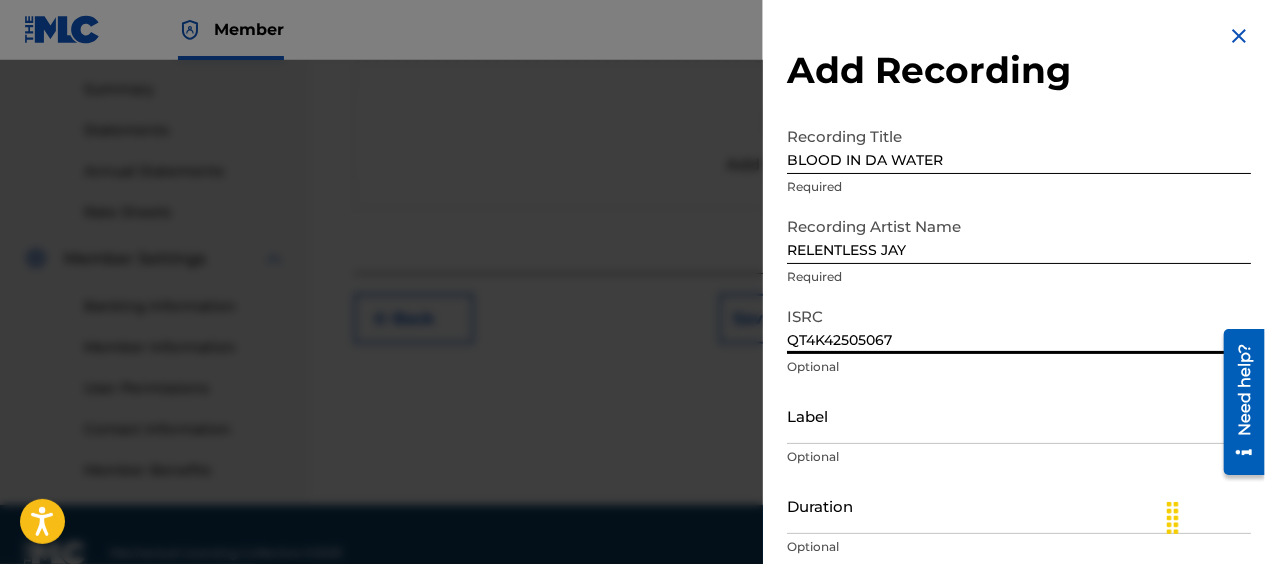 scroll, scrollTop: 676, scrollLeft: 0, axis: vertical 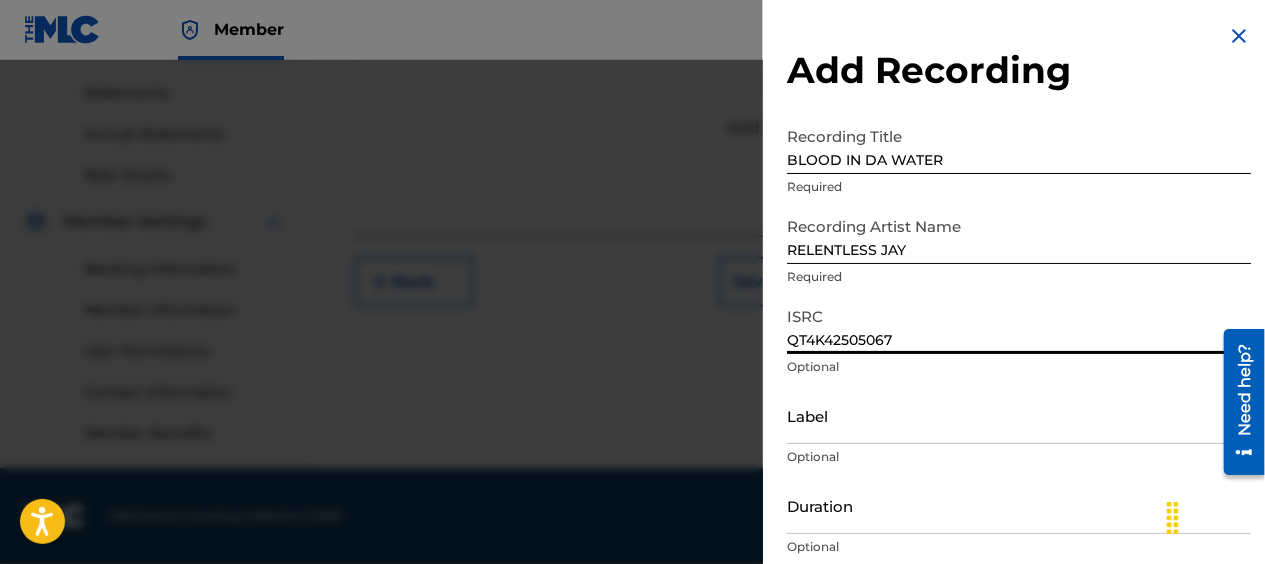 click on "QT4K42505067" at bounding box center (1019, 325) 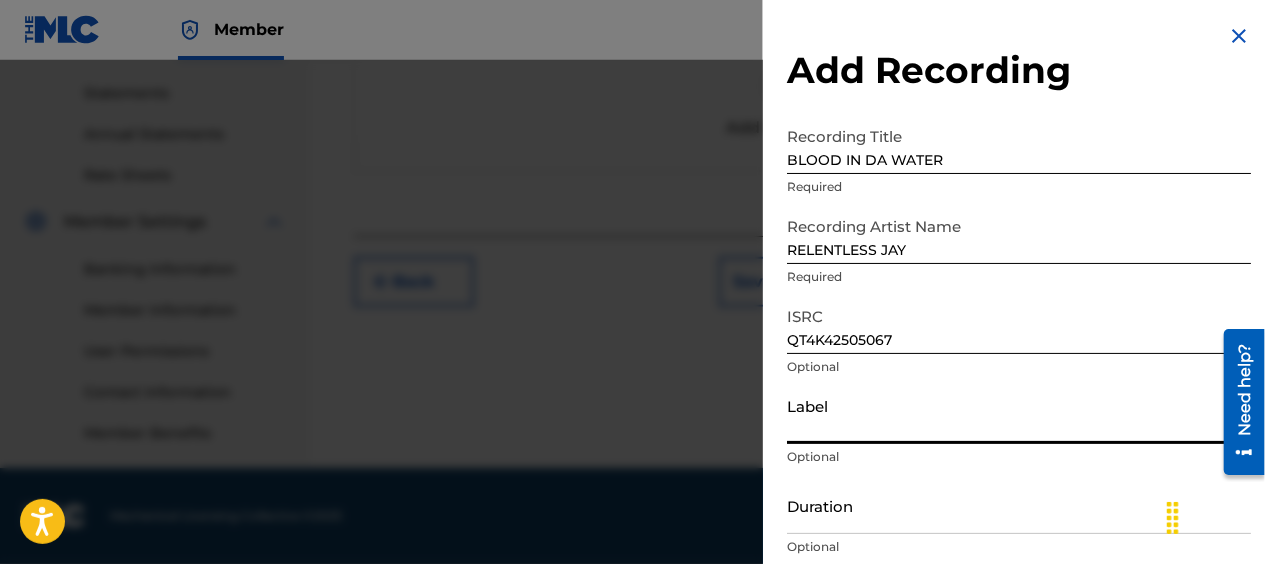 drag, startPoint x: 1034, startPoint y: 413, endPoint x: 1033, endPoint y: 381, distance: 32.01562 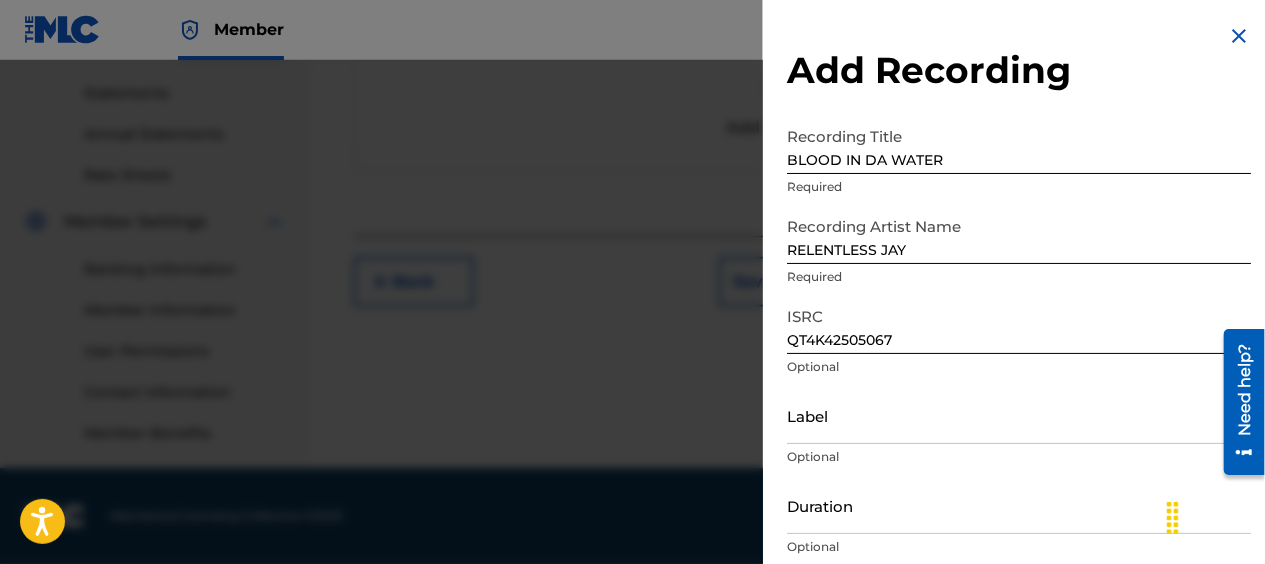 click on "Add Recording" at bounding box center (1019, 70) 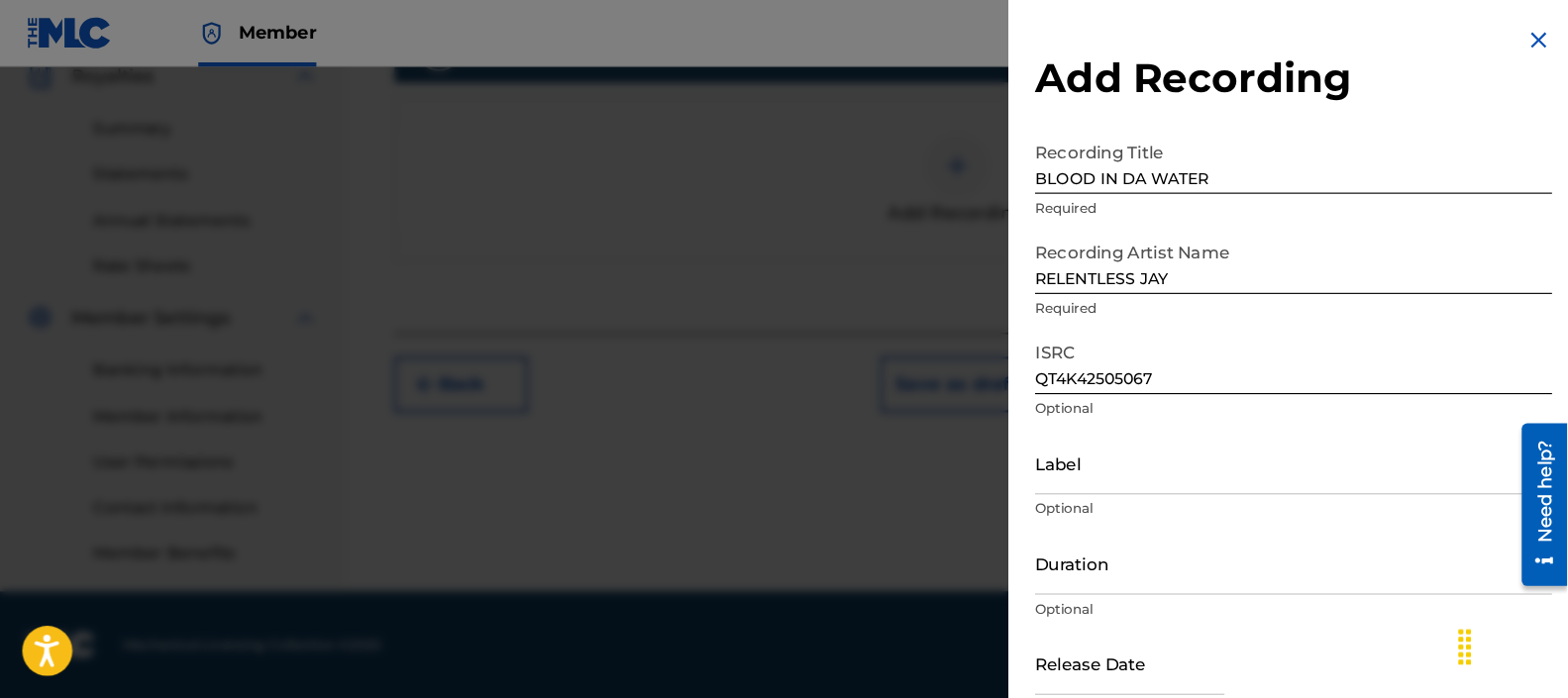 scroll, scrollTop: 530, scrollLeft: 0, axis: vertical 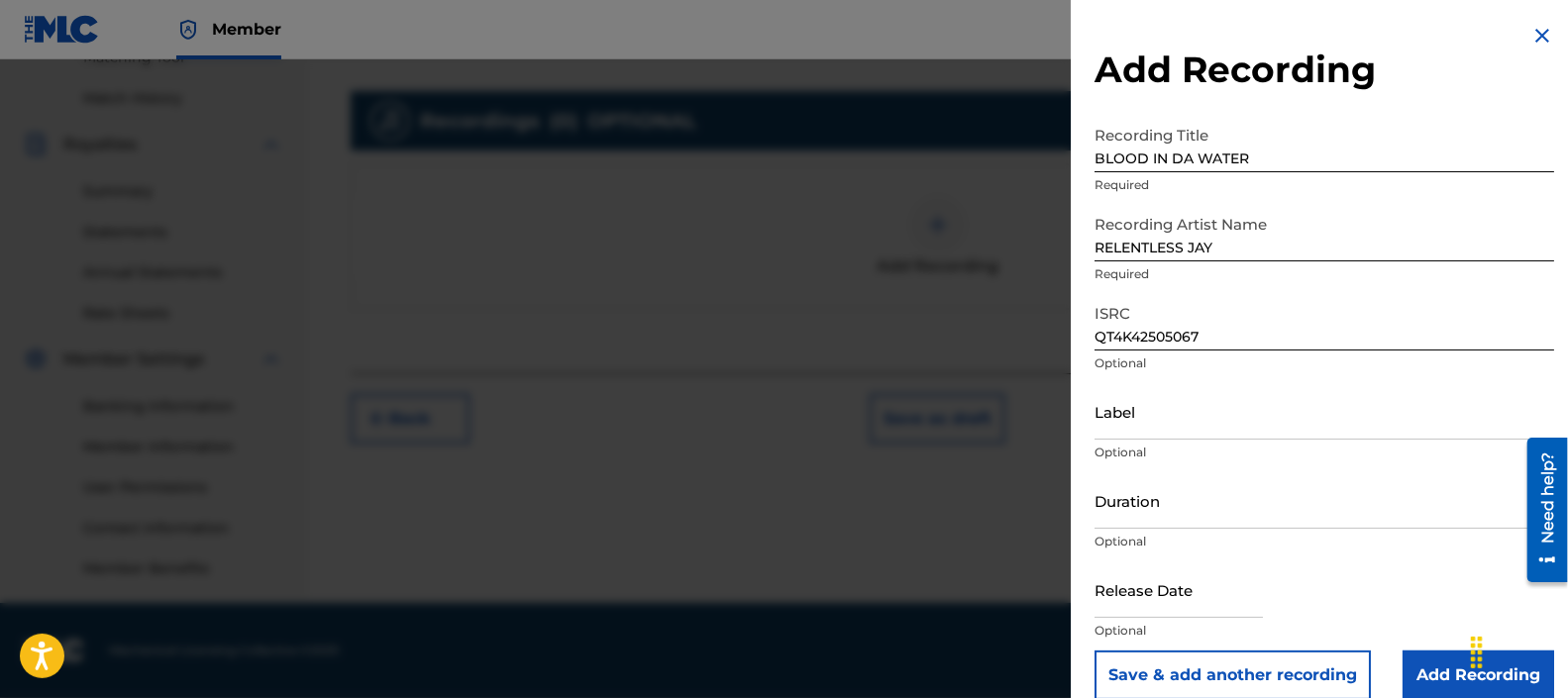 drag, startPoint x: 1082, startPoint y: 1, endPoint x: 772, endPoint y: 284, distance: 419.74873 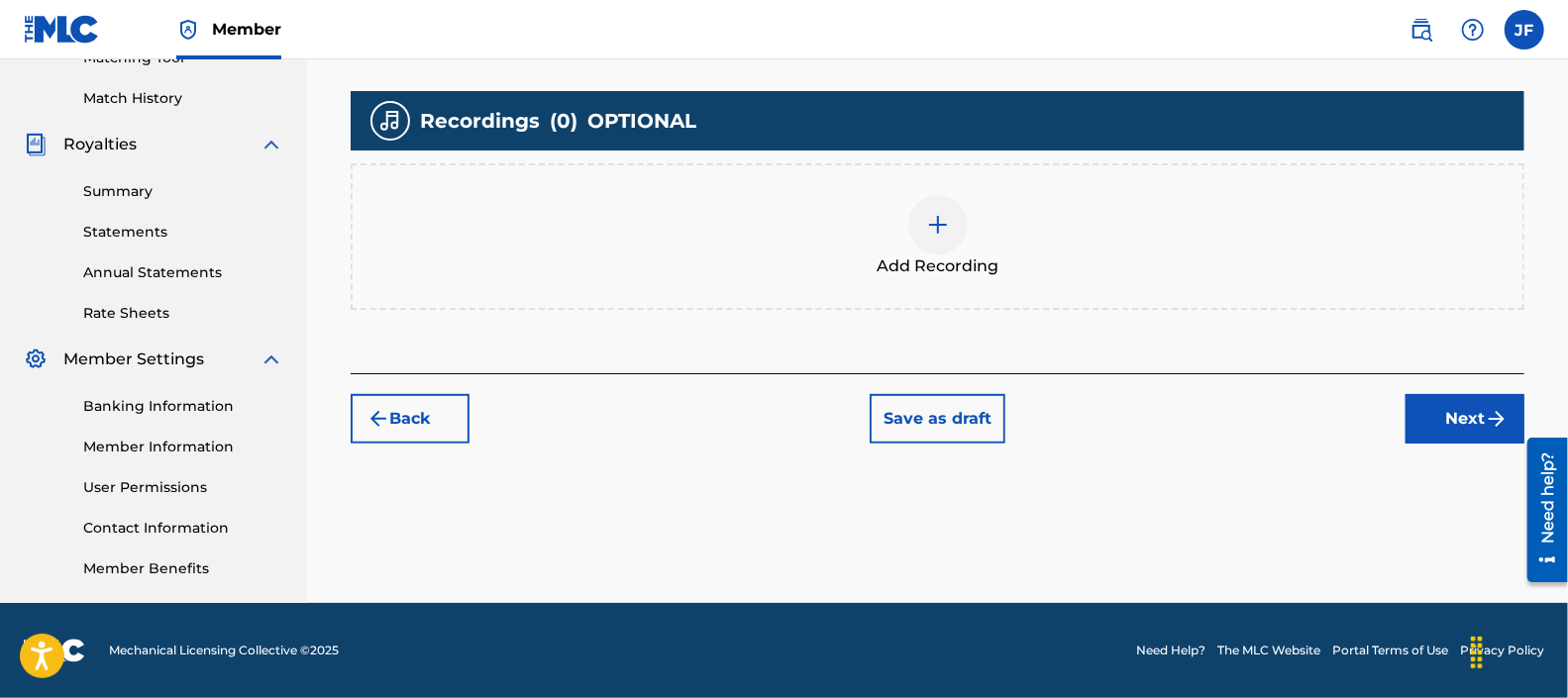 click at bounding box center [938, 225] 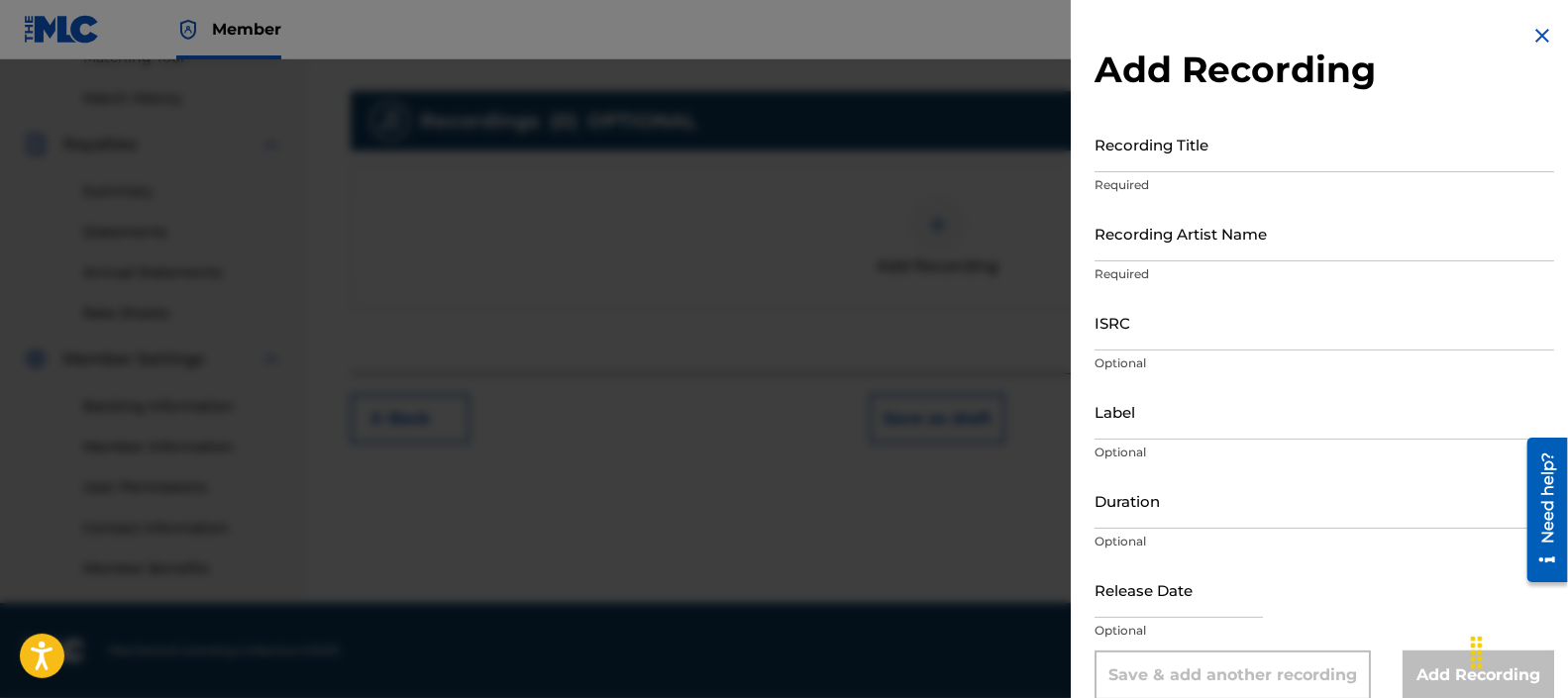 click on "Recording Title" at bounding box center (1324, 144) 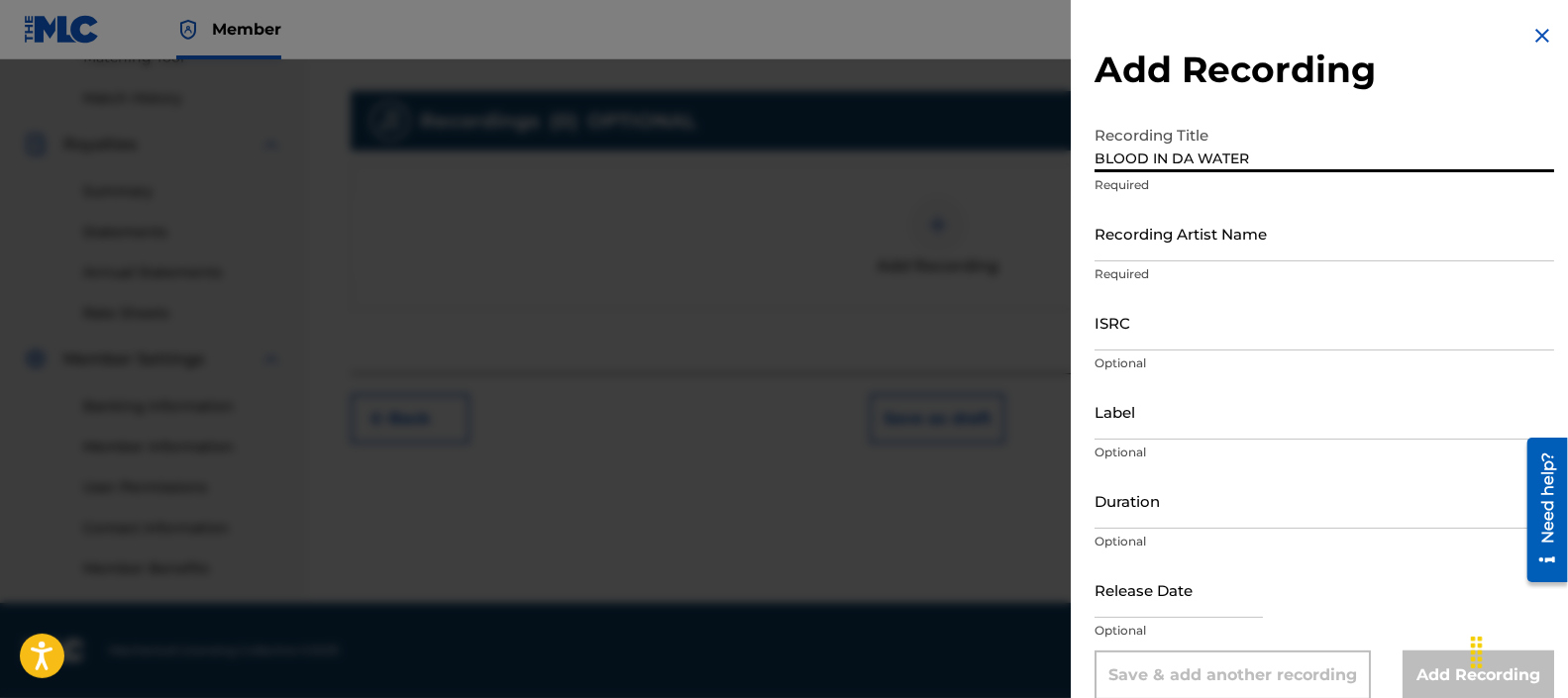 type on "BLOOD IN DA WATER" 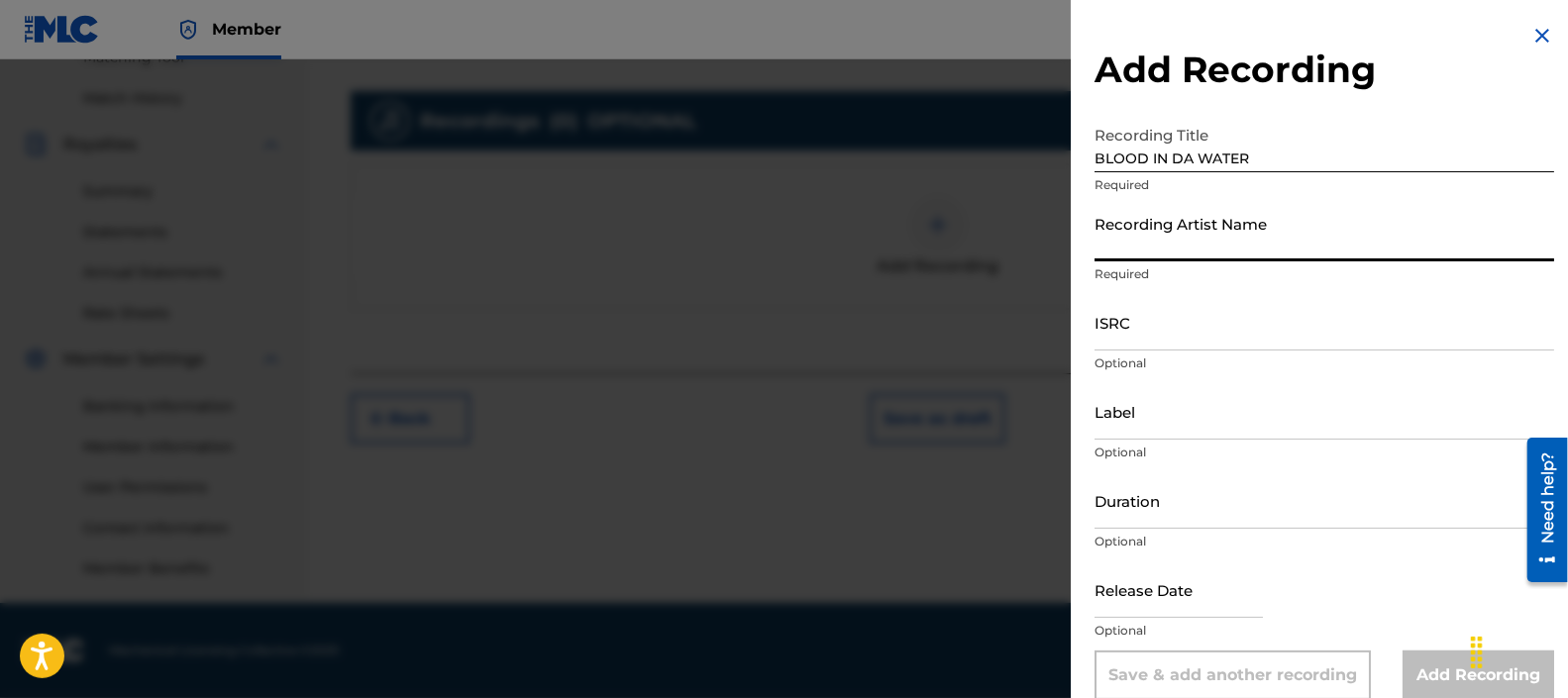 type on "RELENTLESS JAY" 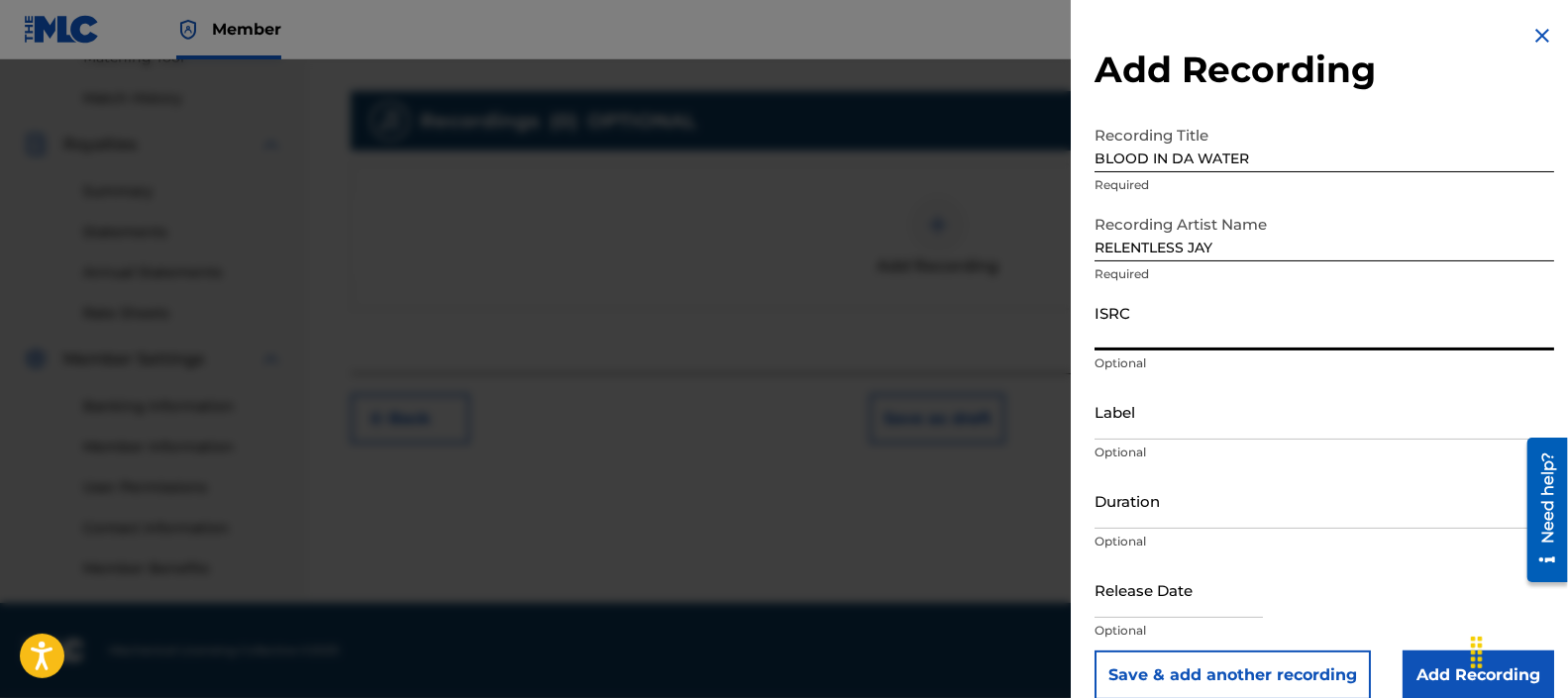 paste on "QT4K42505067" 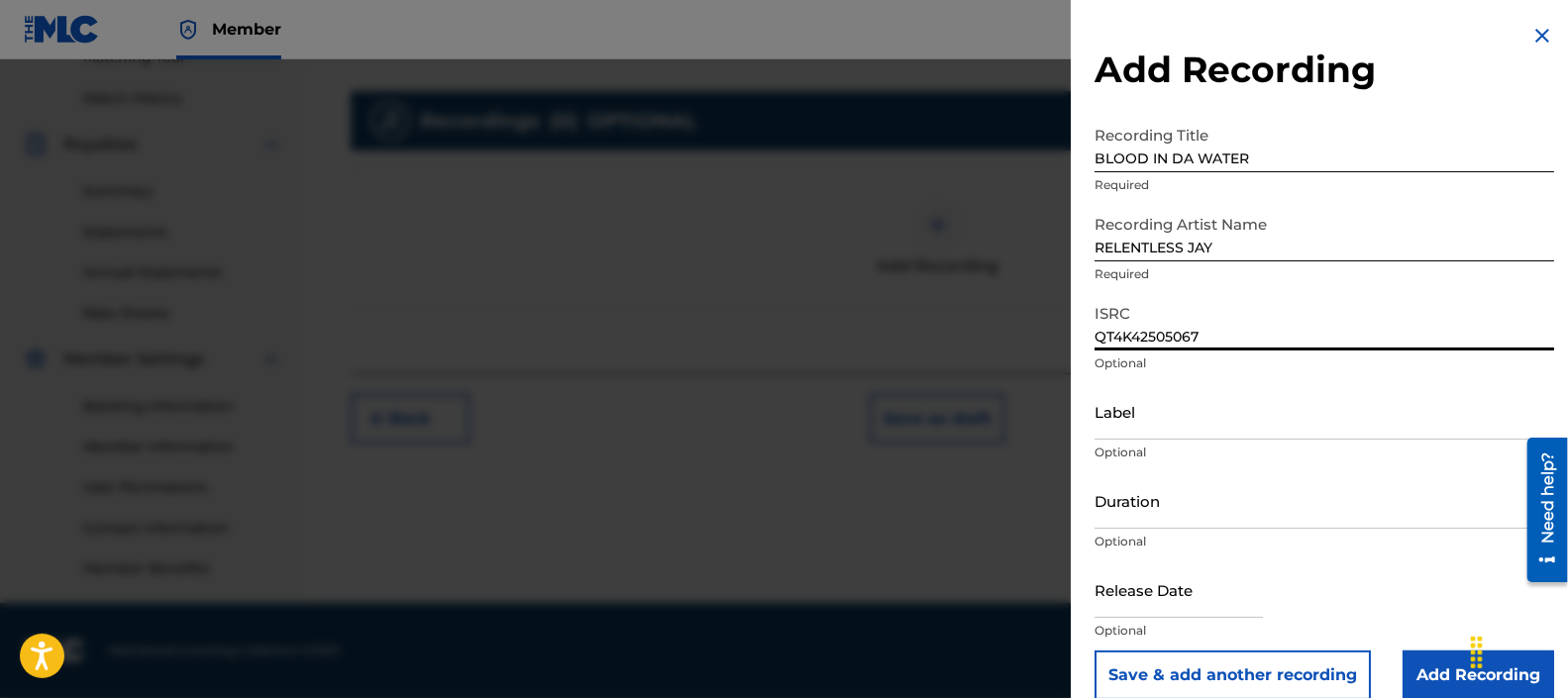 type on "QT4K42505067" 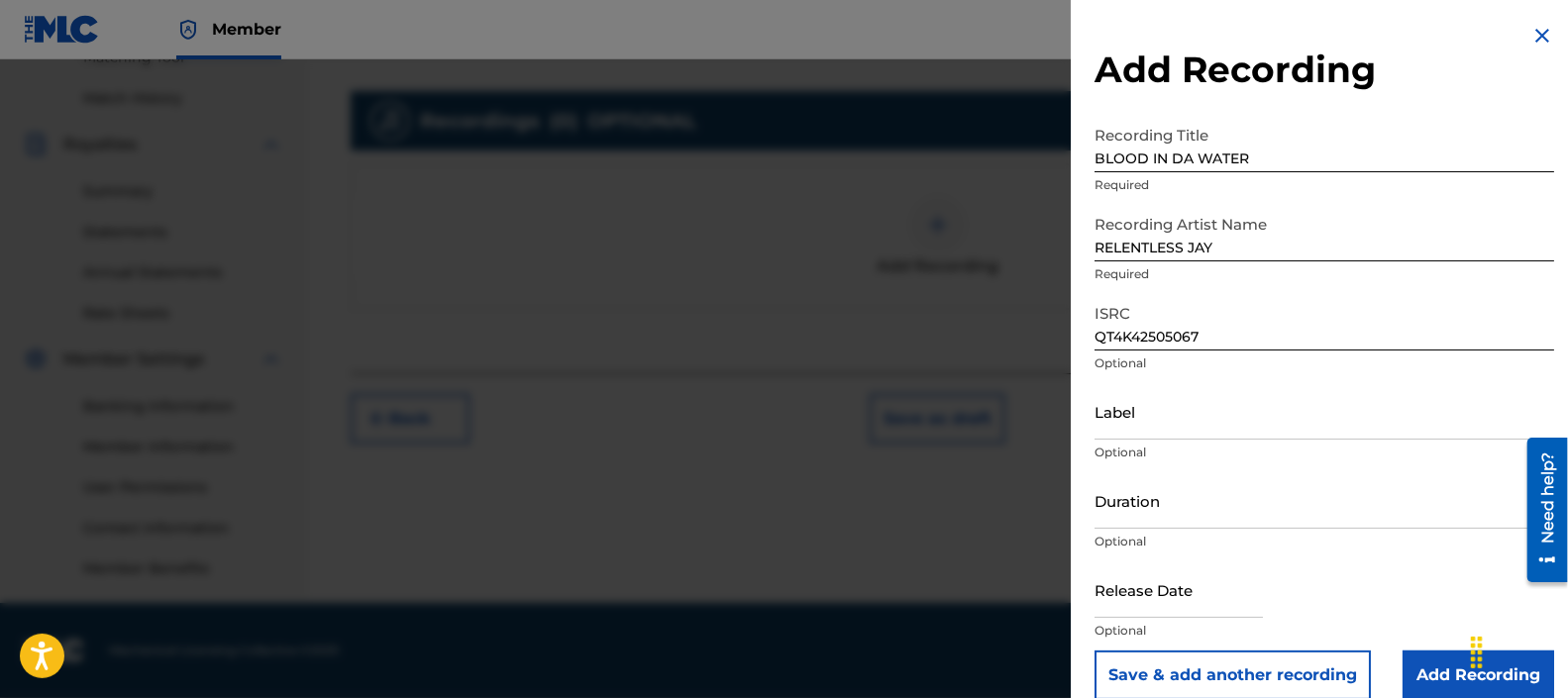 click on "Save & add another recording" at bounding box center [1232, 675] 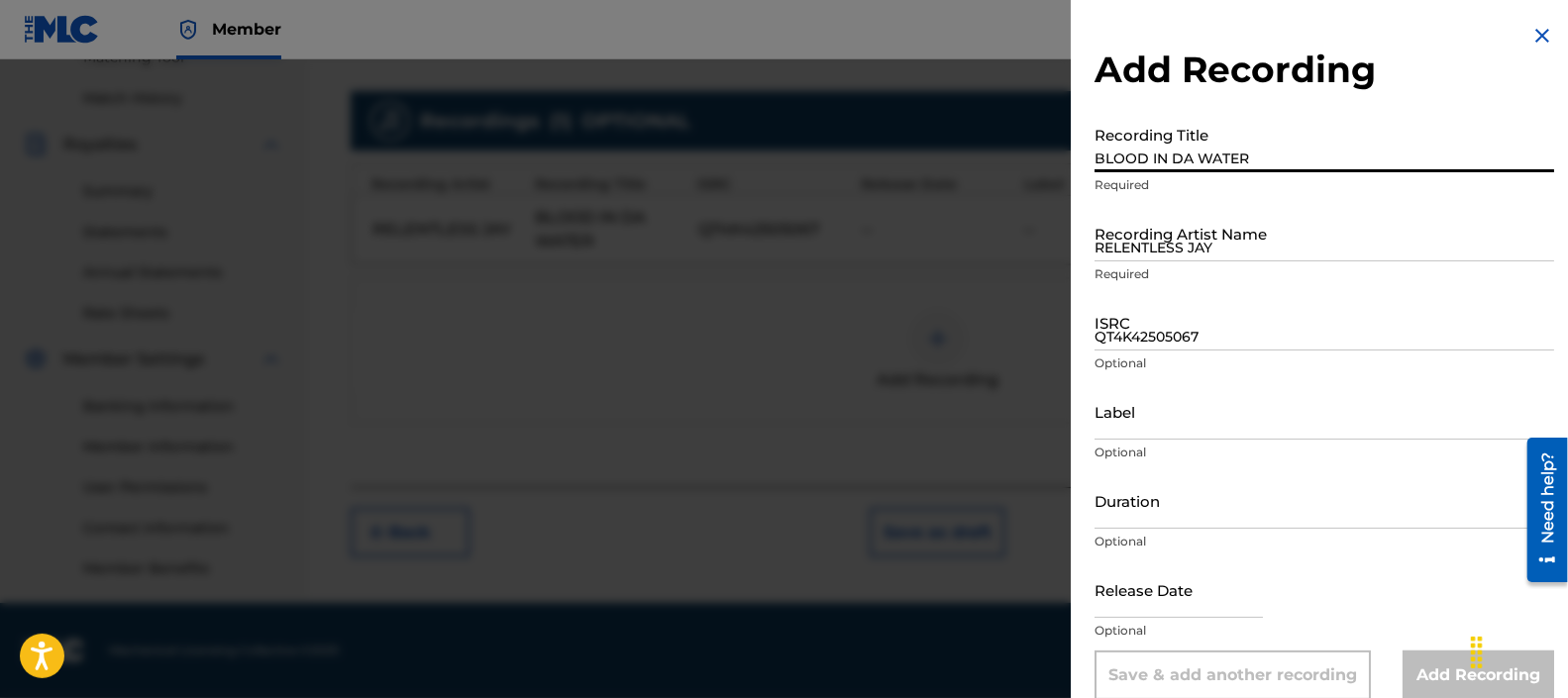 click on "BLOOD IN DA WATER" at bounding box center [1324, 144] 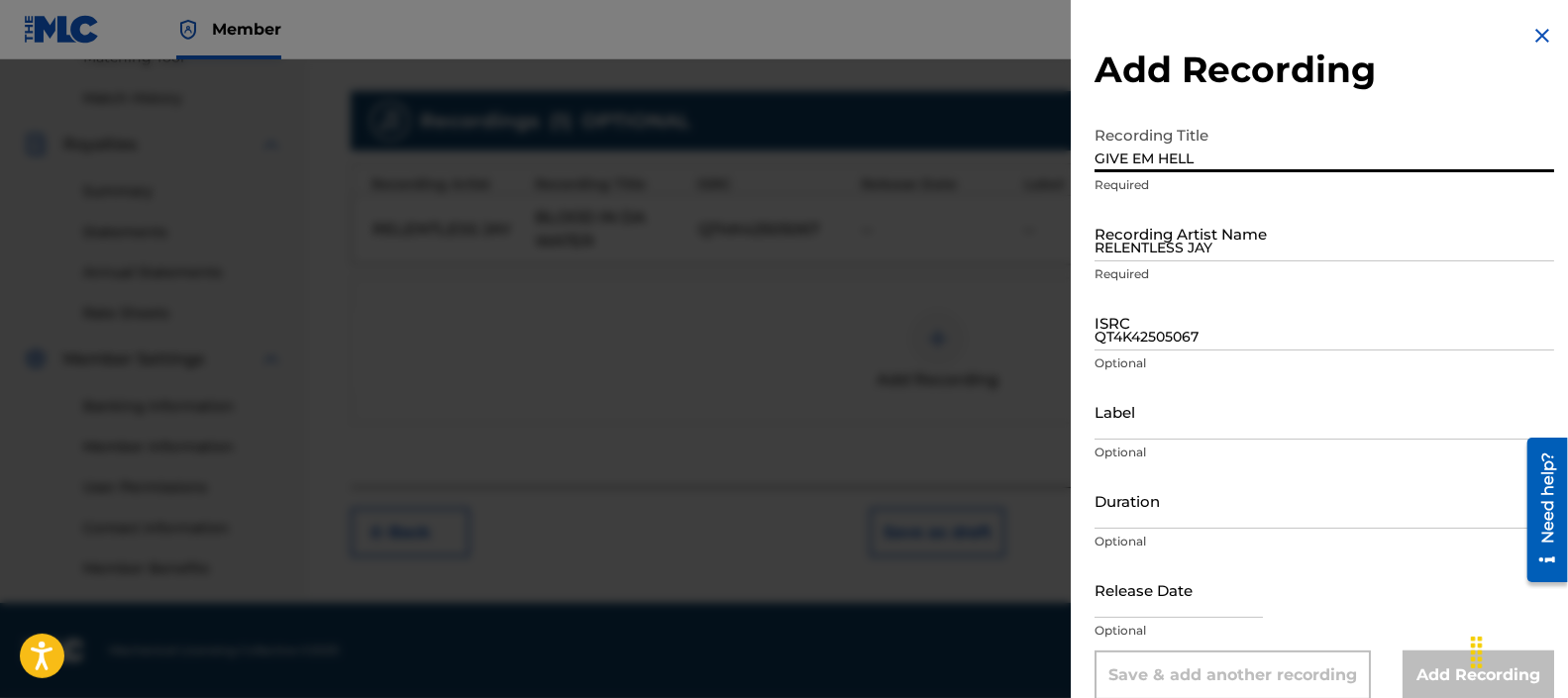 type on "GIVE EM HELL" 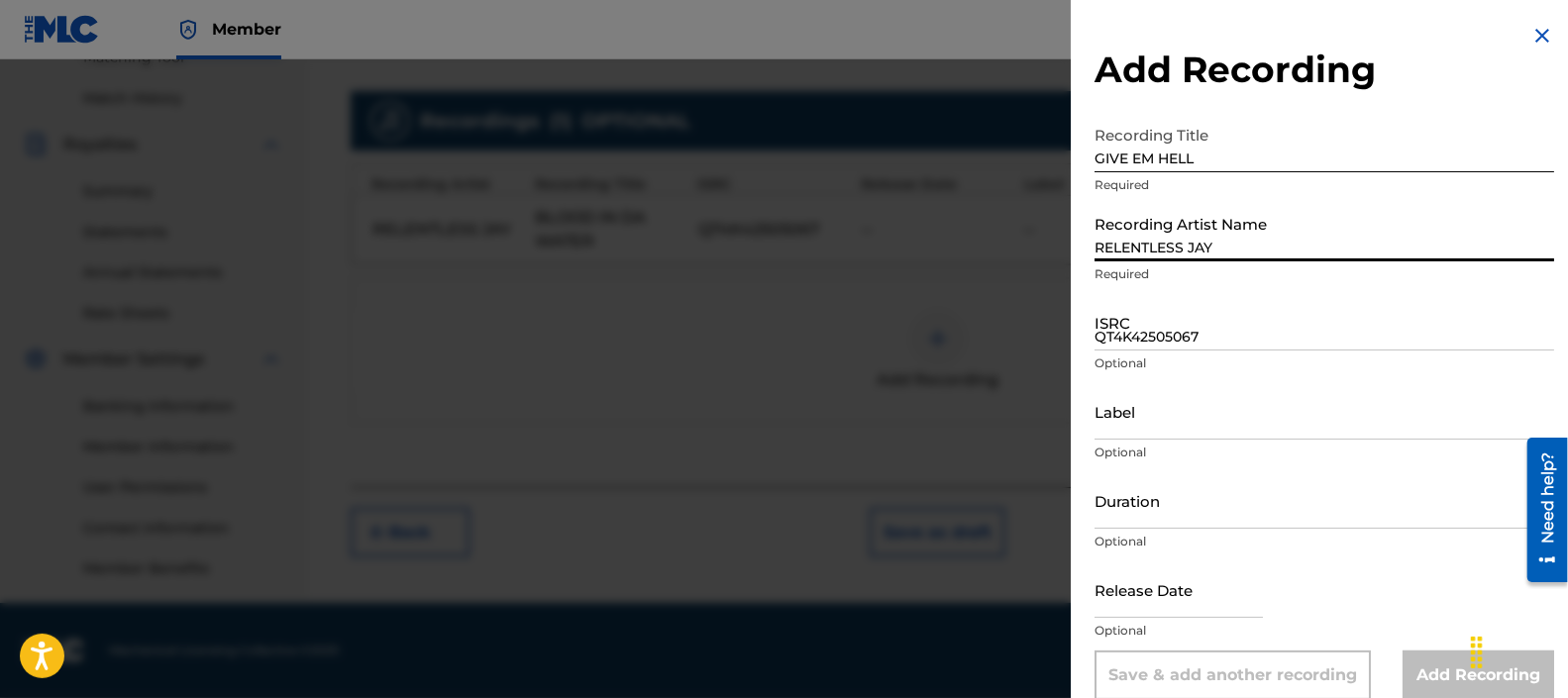 type on "RELENTLESS JAY" 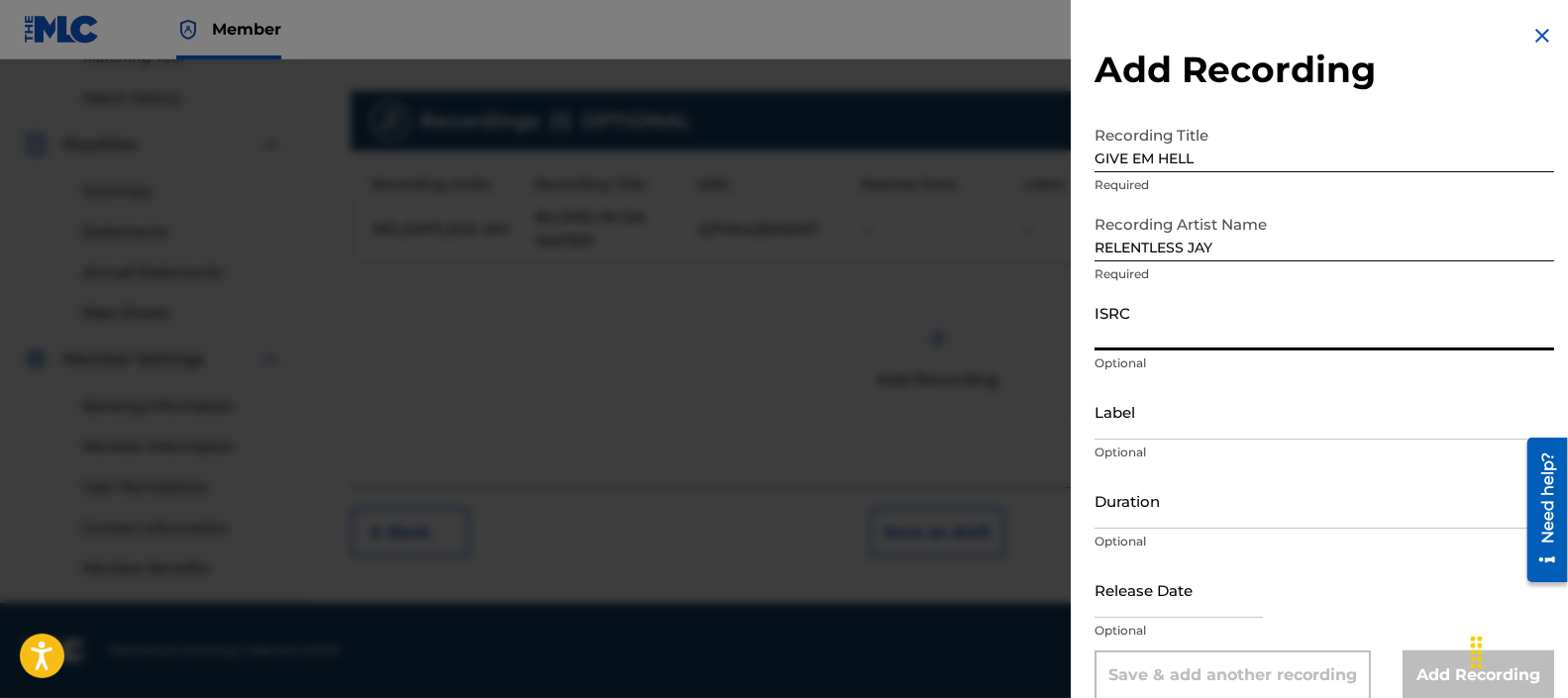 click on "ISRC" at bounding box center (1324, 322) 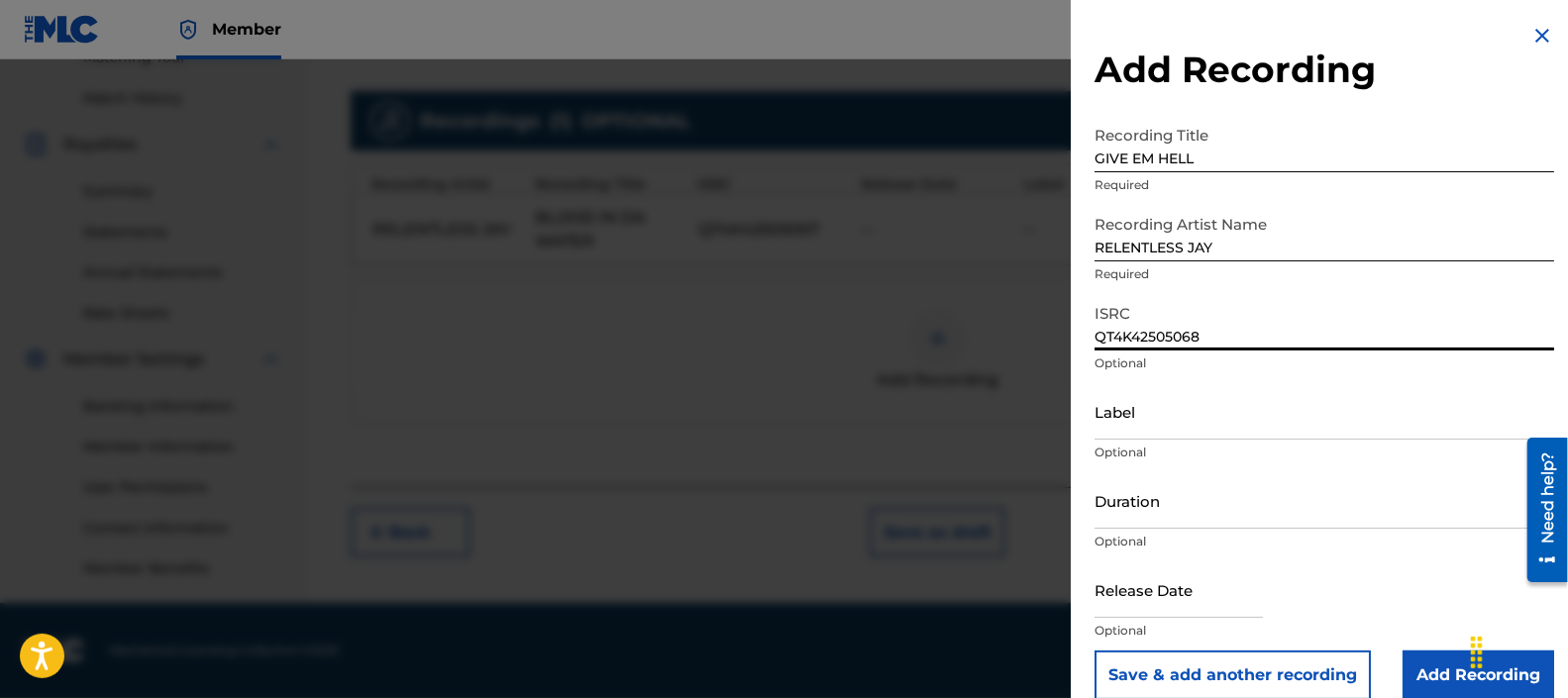 type on "QT4K42505068" 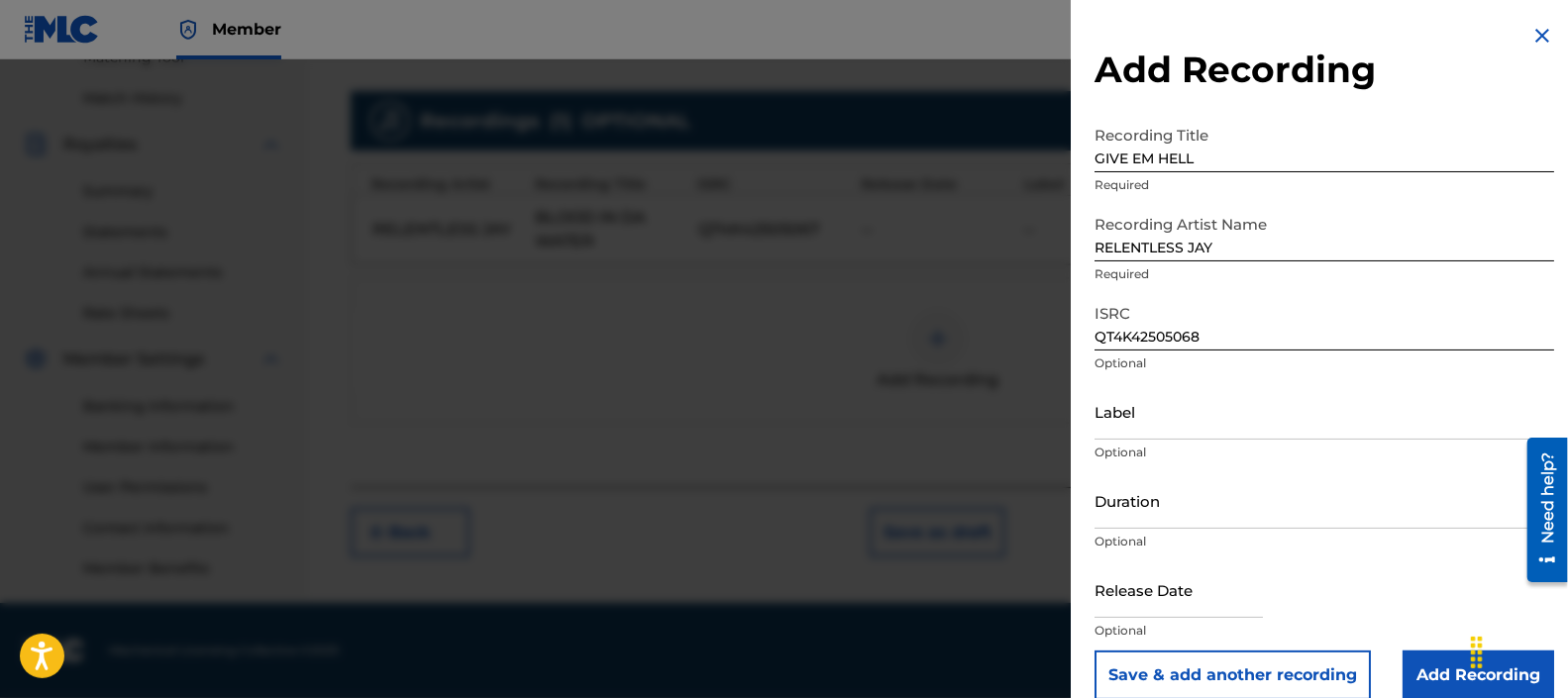 click on "Save & add another recording" at bounding box center [1232, 675] 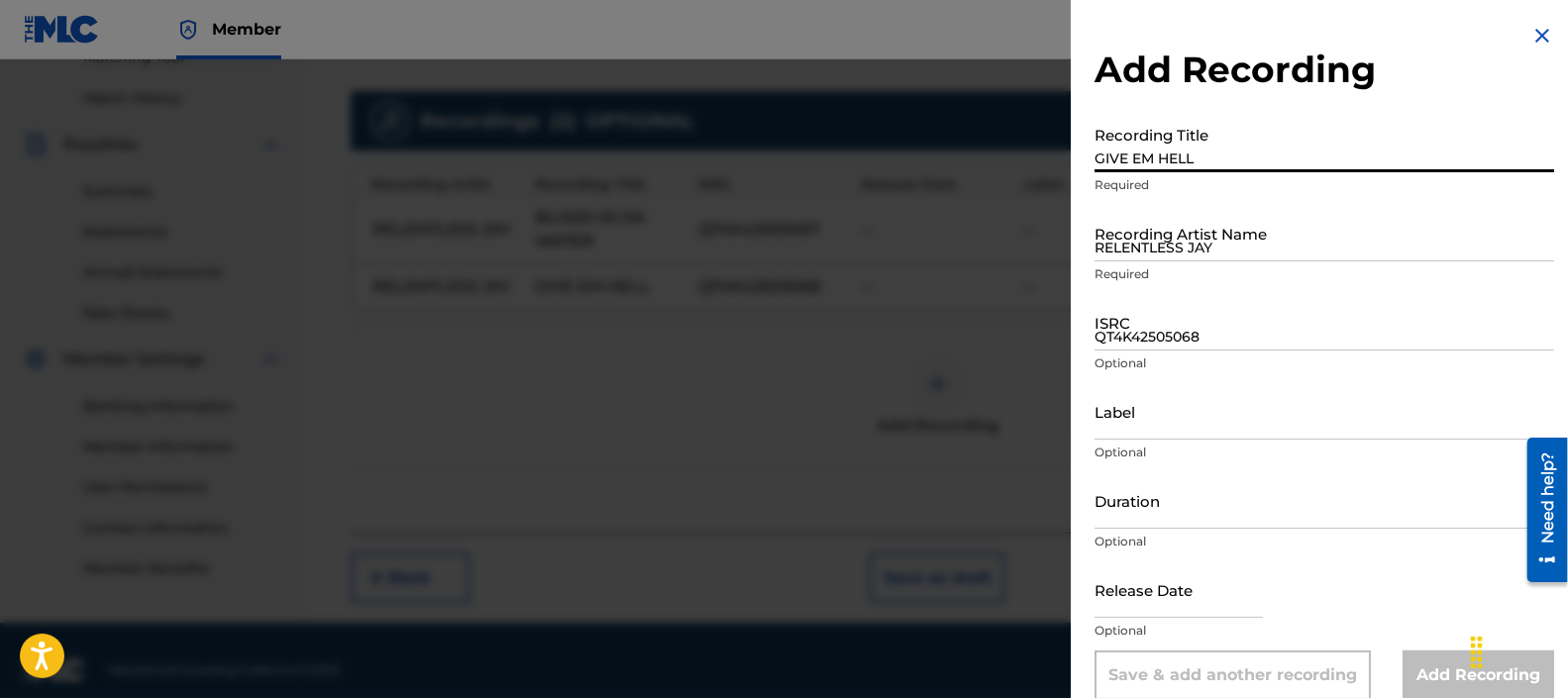 click on "GIVE EM HELL" at bounding box center [1324, 144] 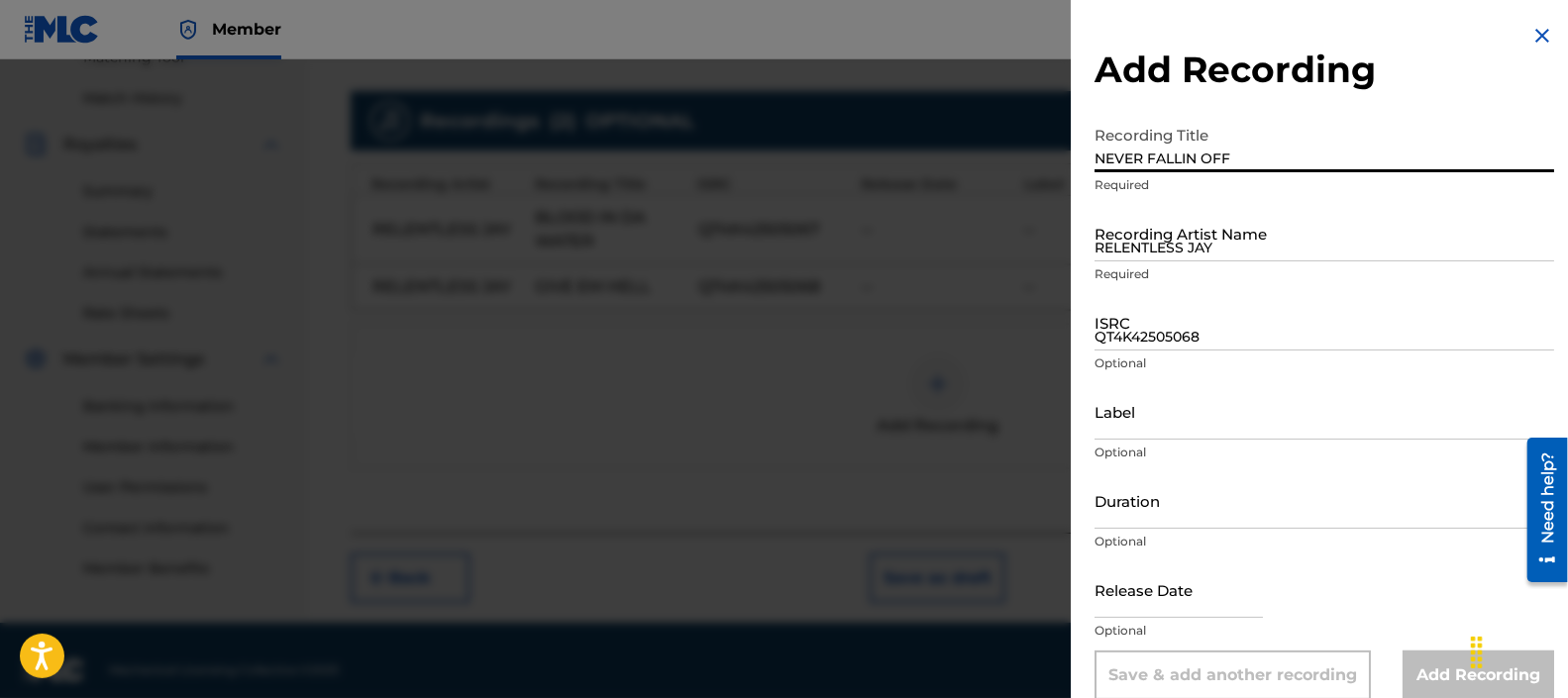 type on "NEVER FALLIN OFF" 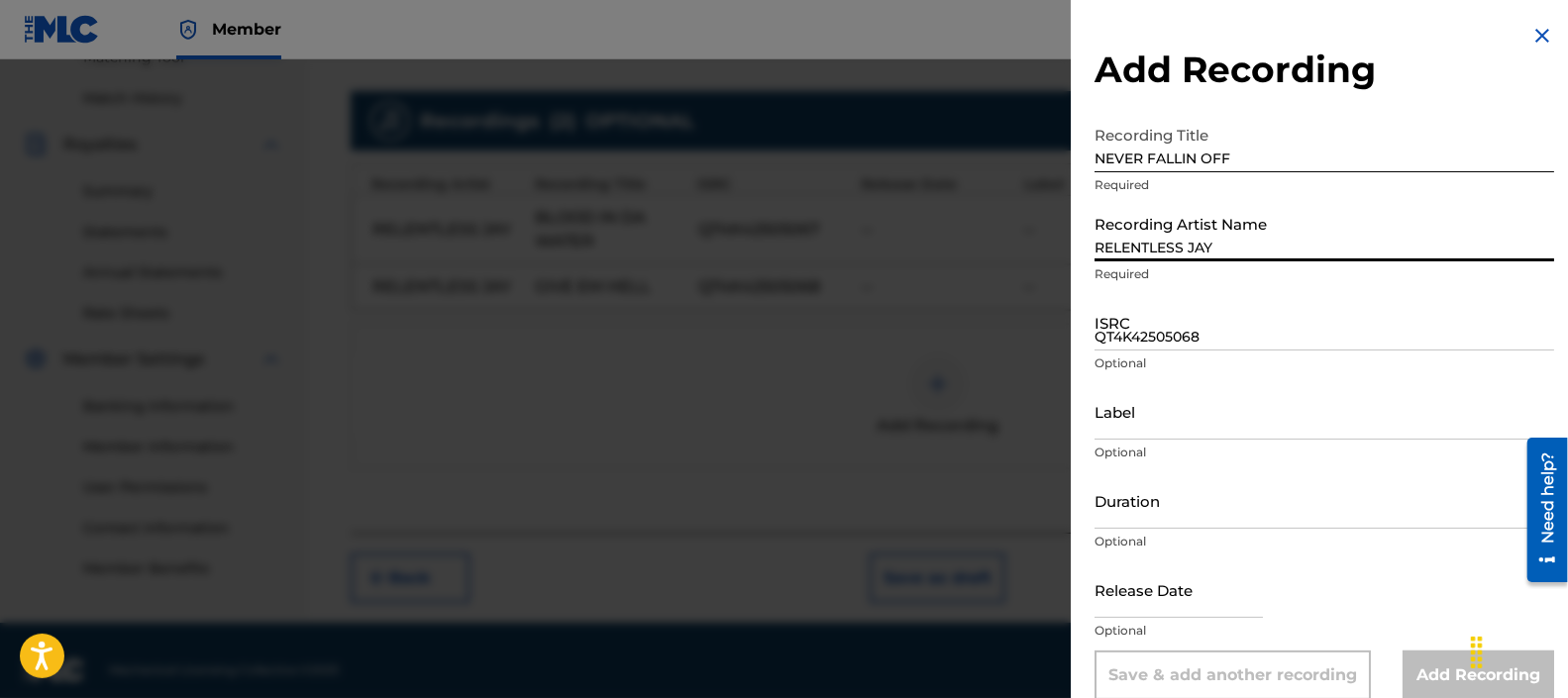 click on "RELENTLESS JAY" at bounding box center (1324, 233) 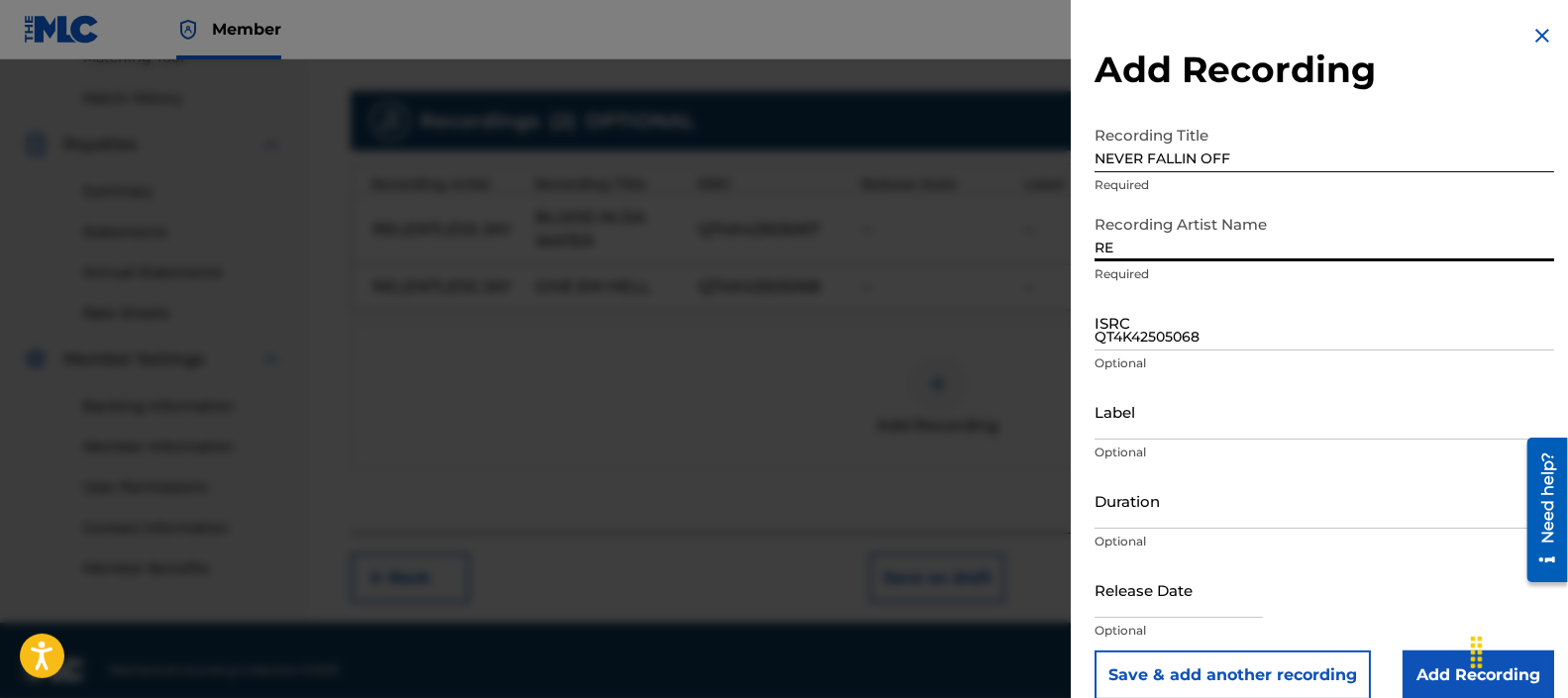 type on "RELENTLESS JAY" 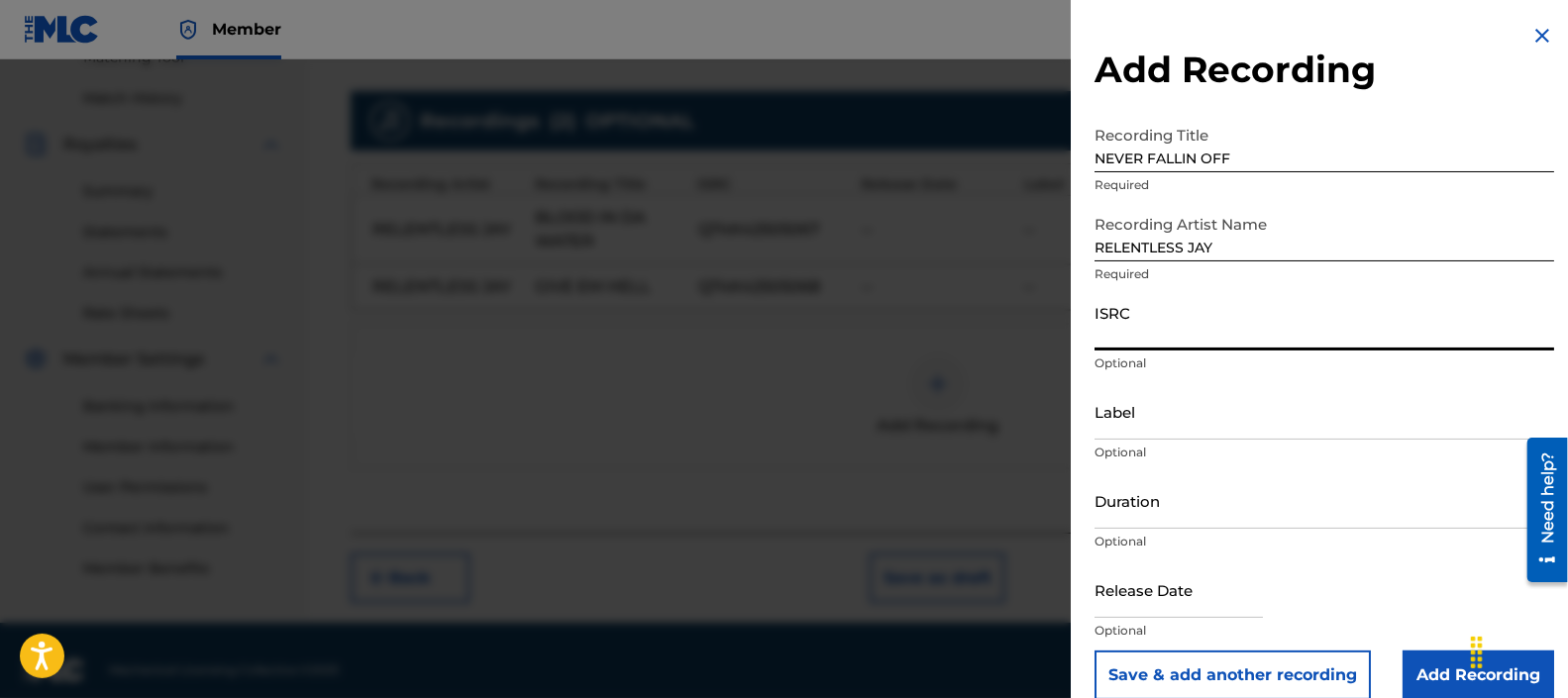 paste on "QT4K42505069" 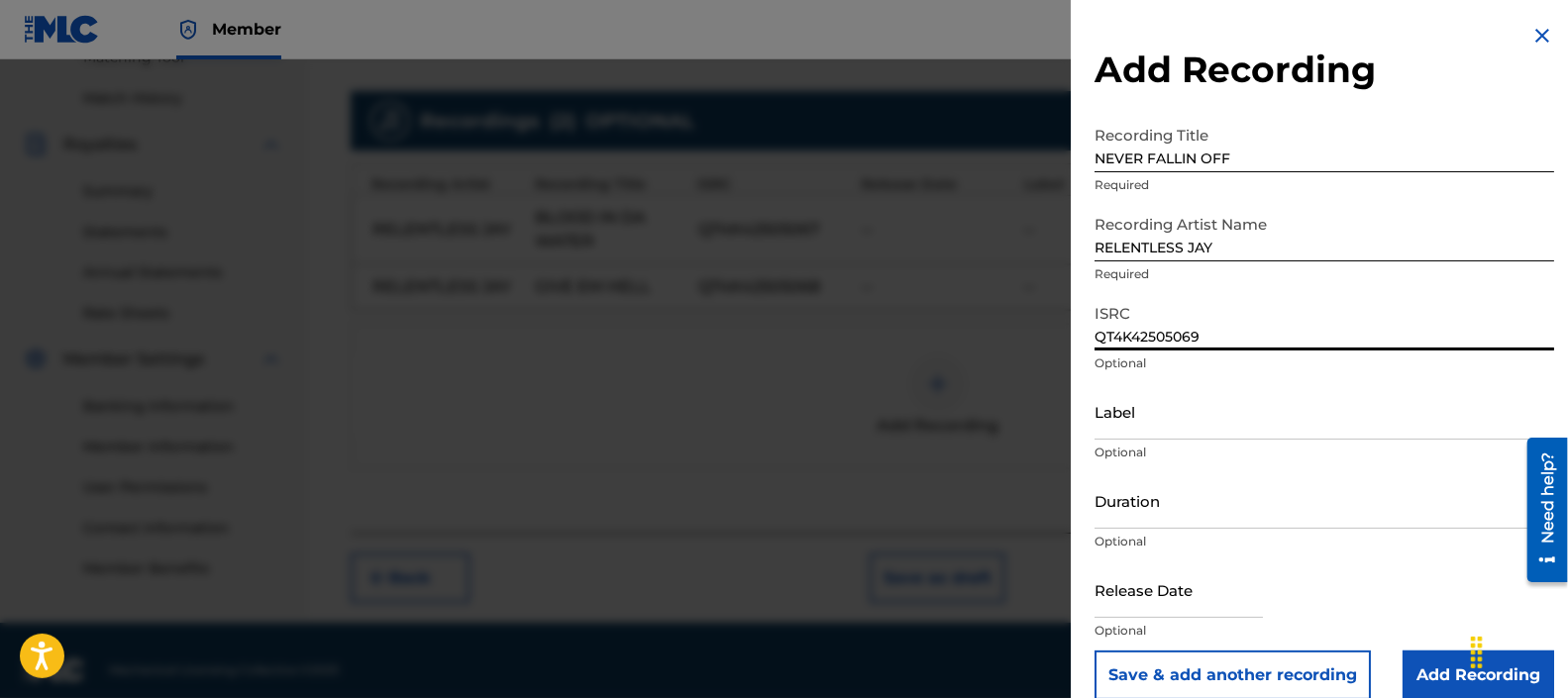 type on "QT4K42505069" 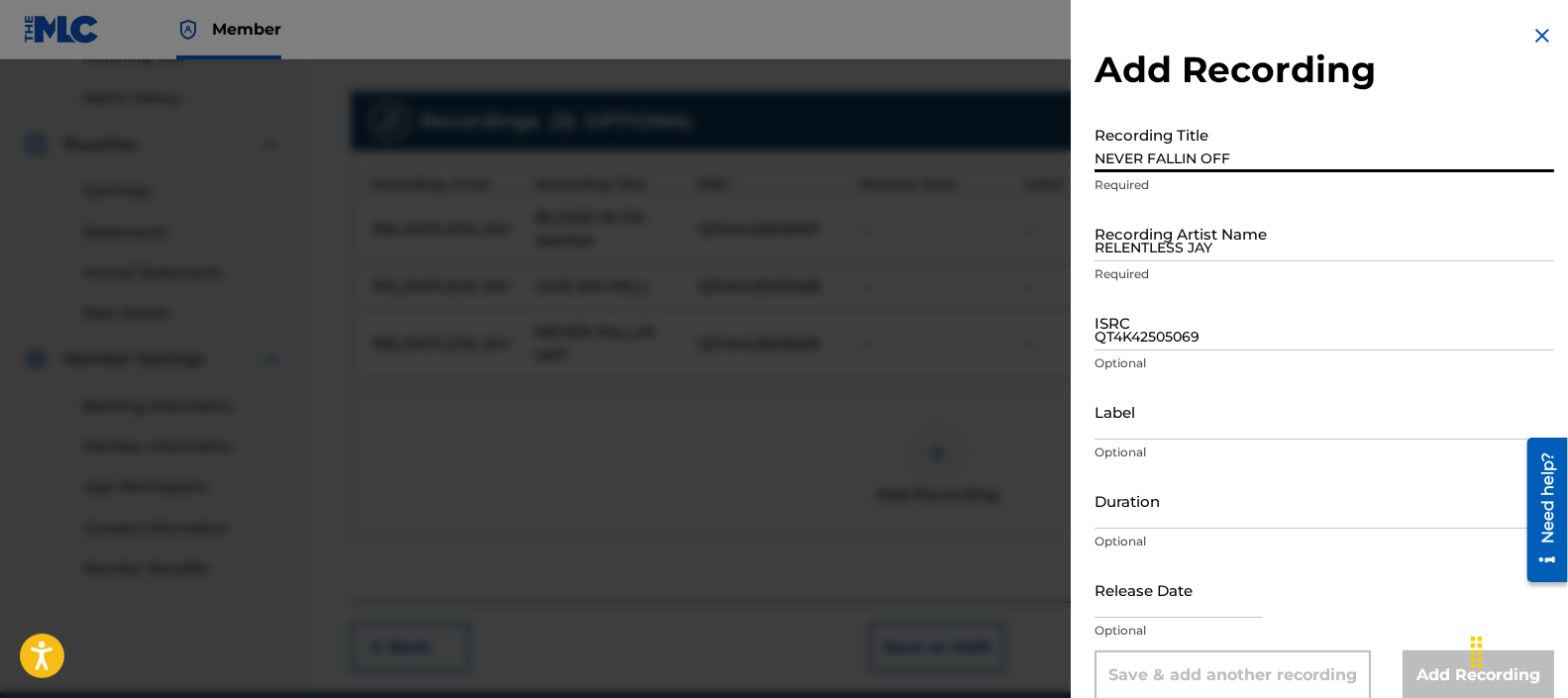 click on "NEVER FALLIN OFF" at bounding box center [1324, 144] 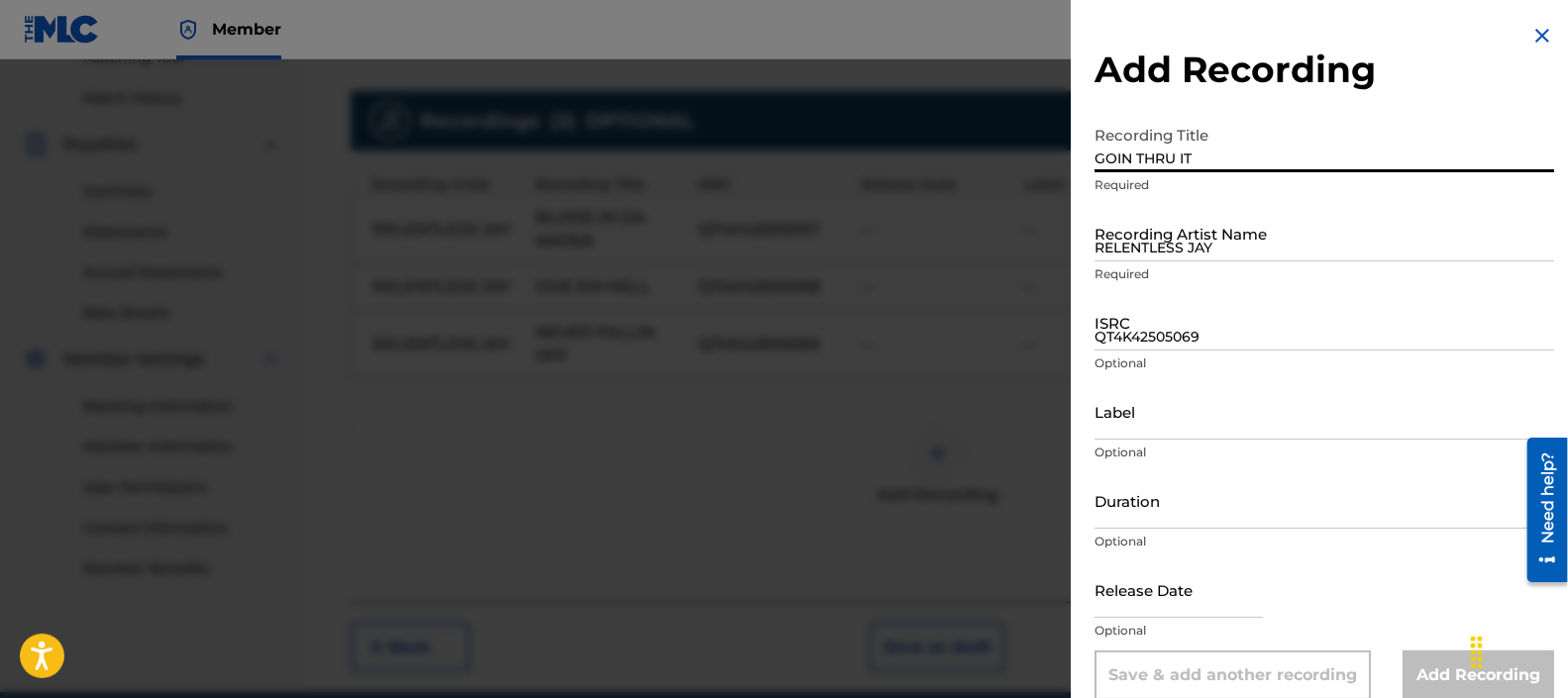 type on "GOIN THRU IT" 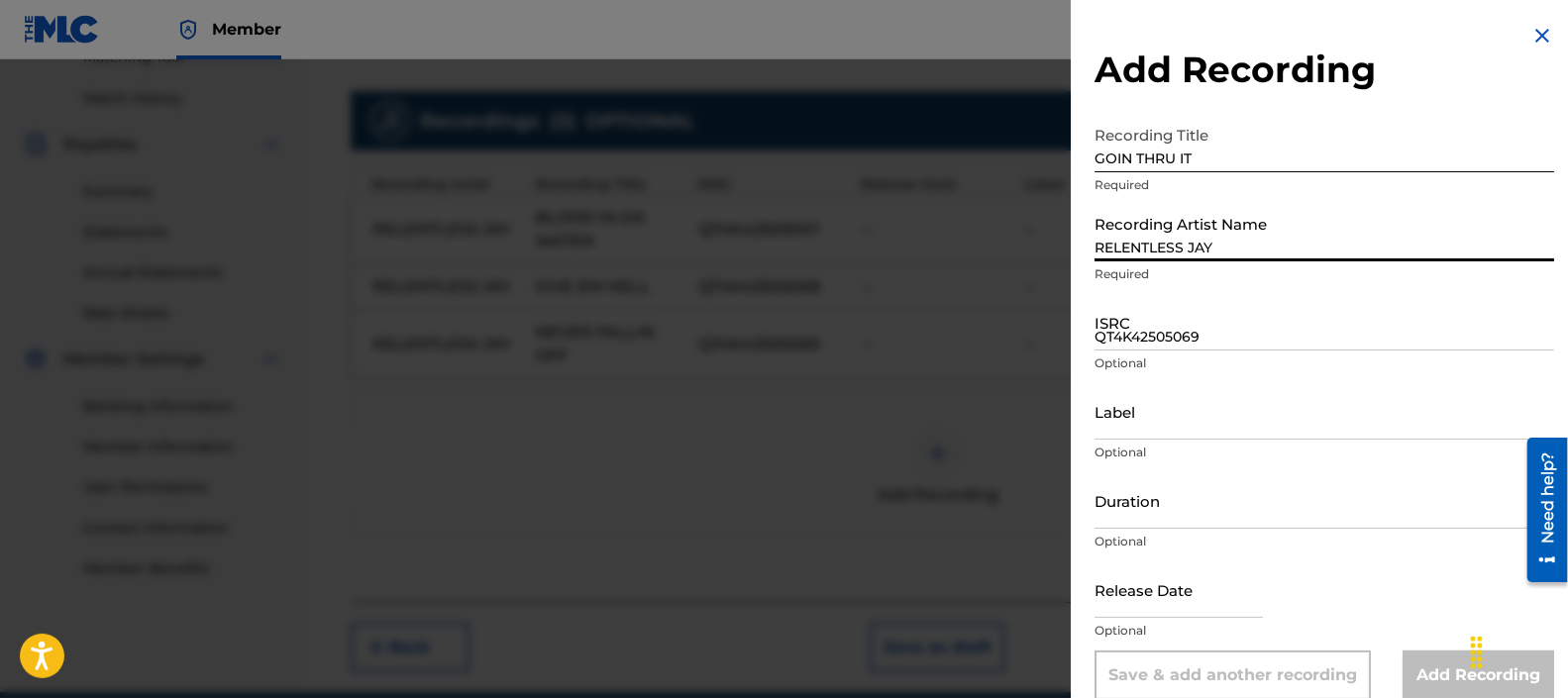 click on "RELENTLESS JAY" at bounding box center (1324, 233) 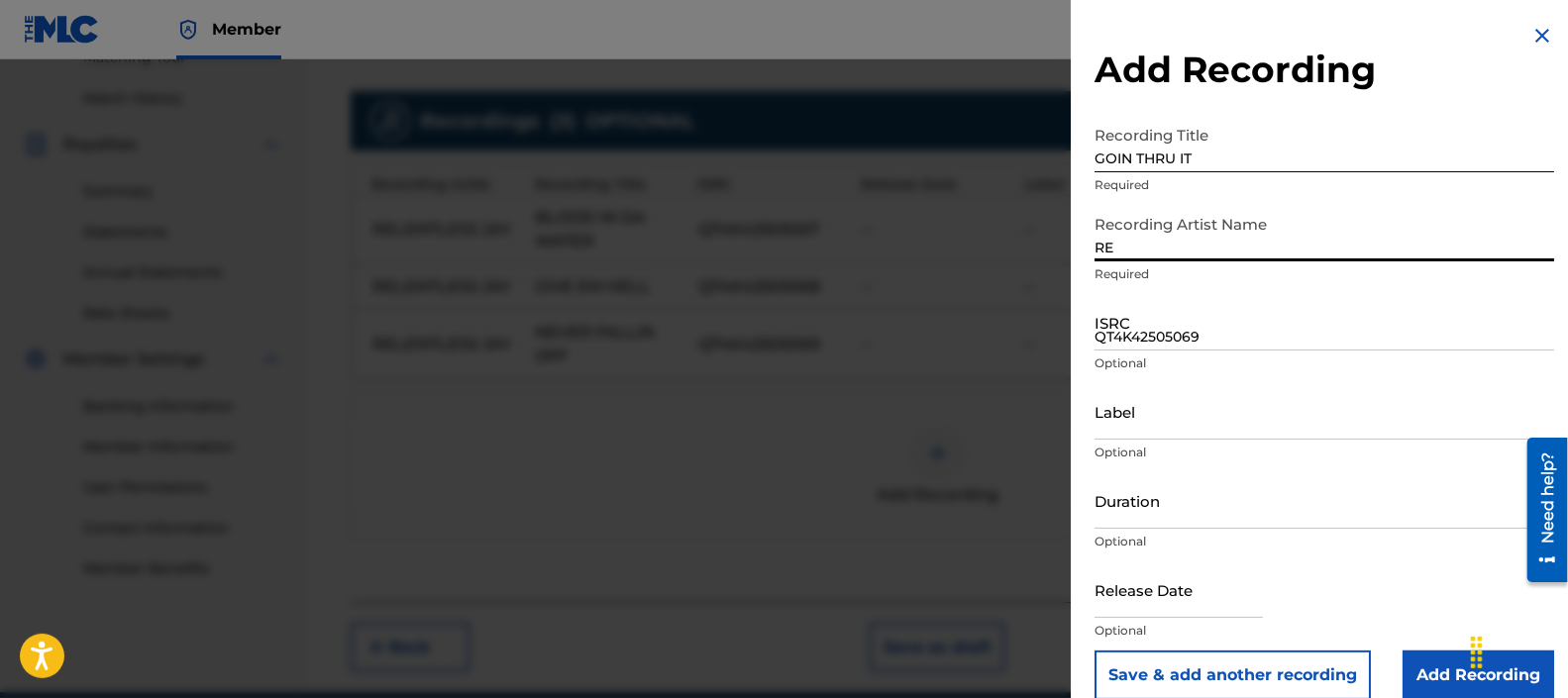 type on "RELENTLESS JAY" 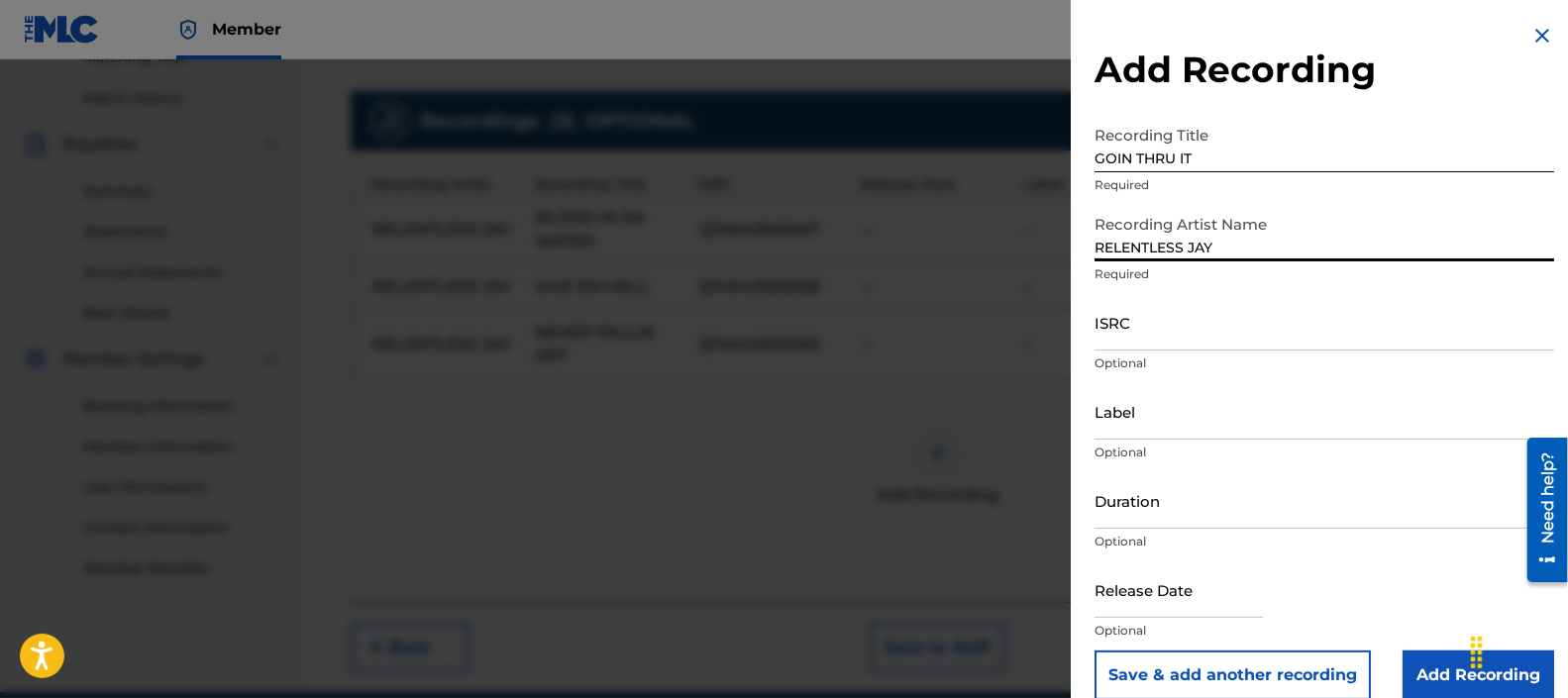 click on "ISRC" at bounding box center (1324, 322) 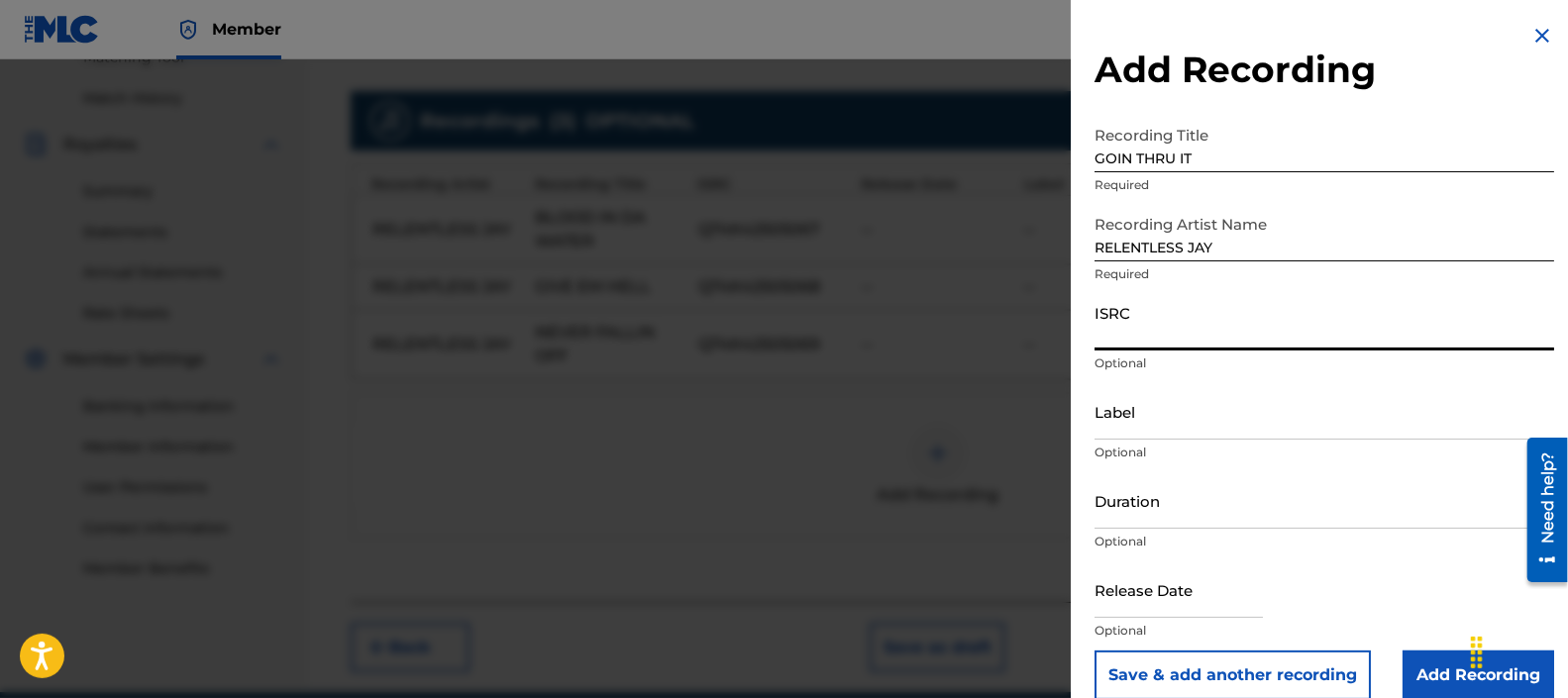 paste on "QT4K42505070" 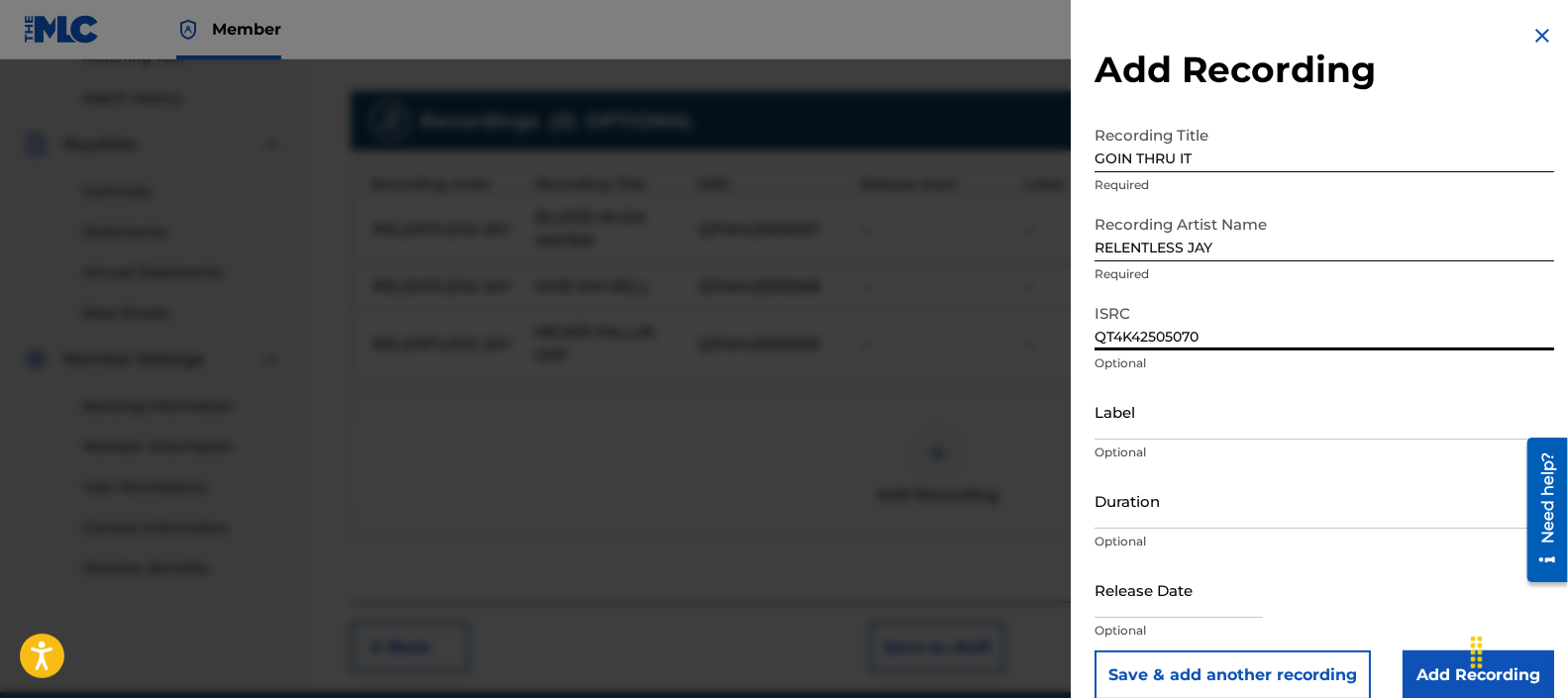 type on "QT4K42505070" 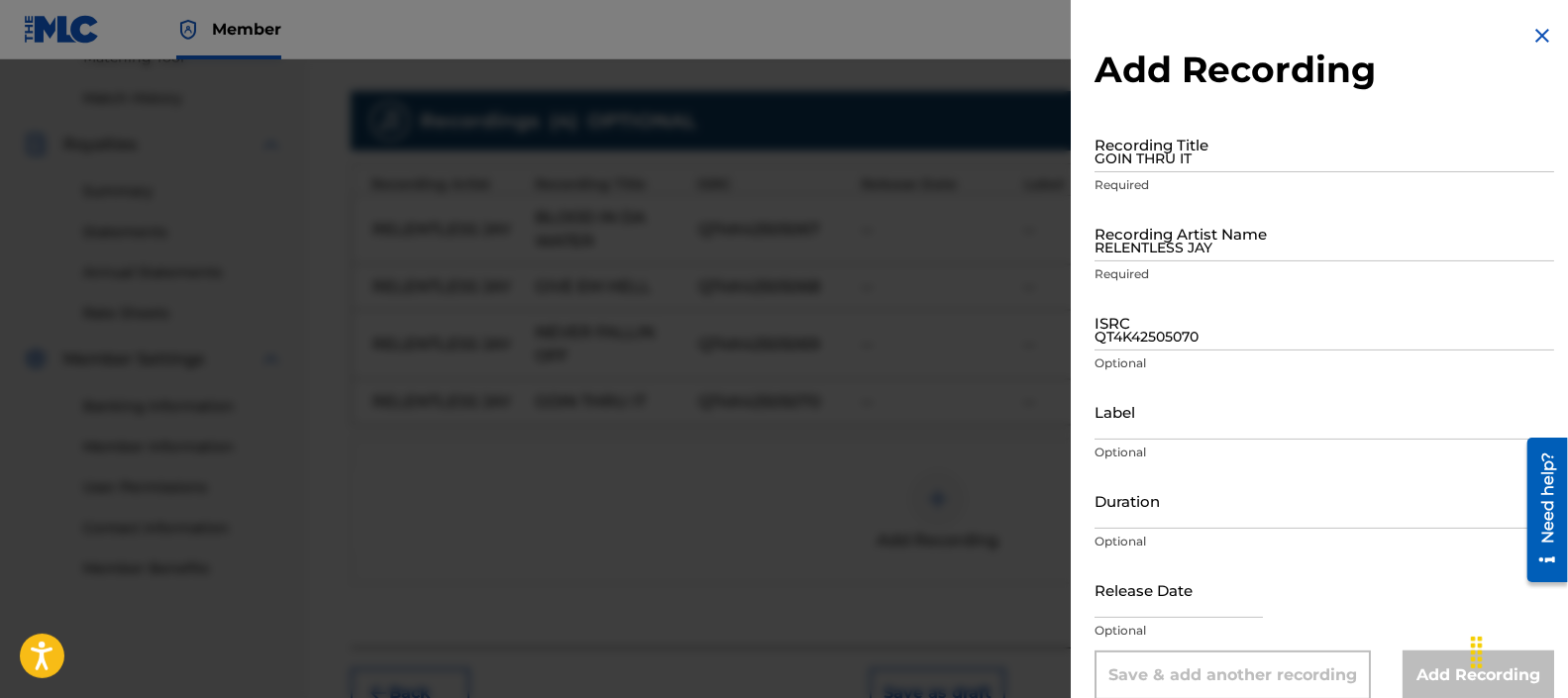 click on "GOIN THRU IT" at bounding box center (1324, 144) 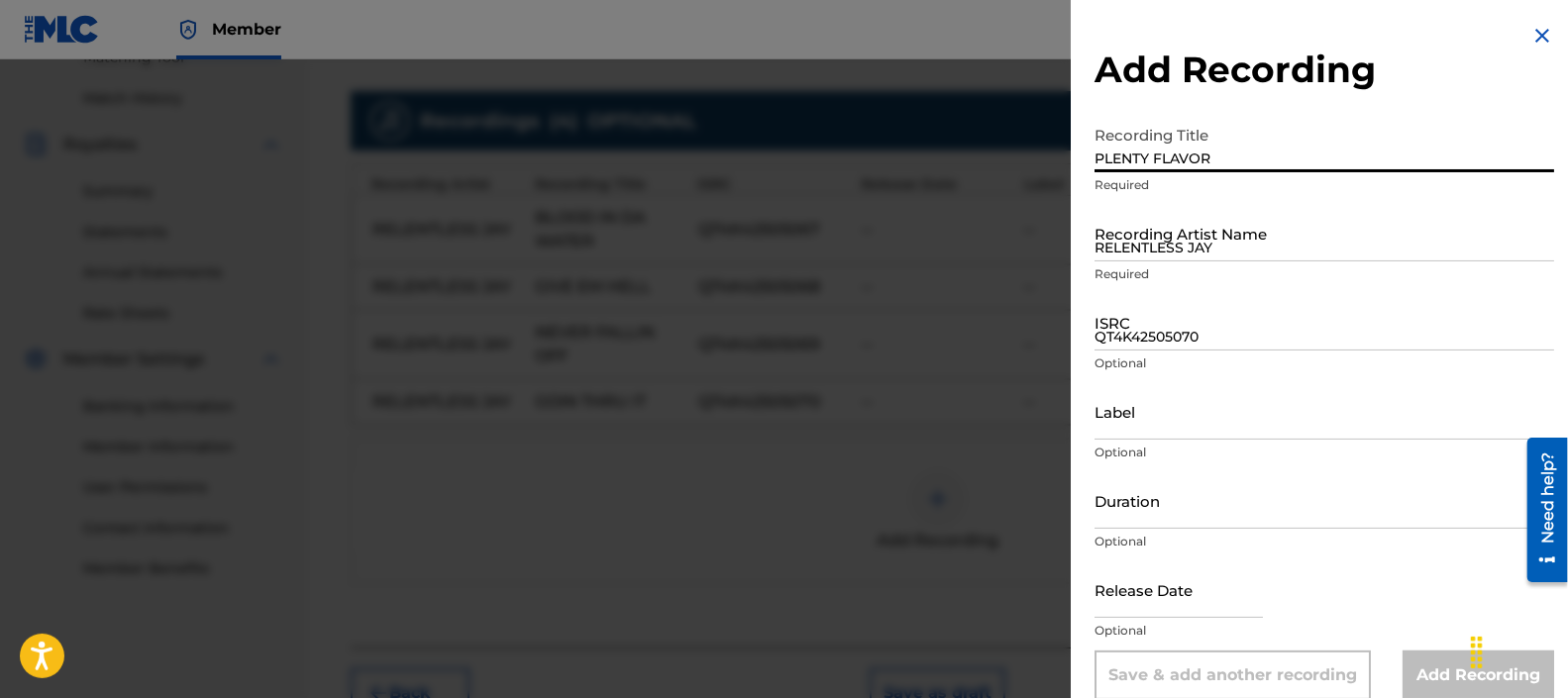 type on "PLENTY FLAVOR" 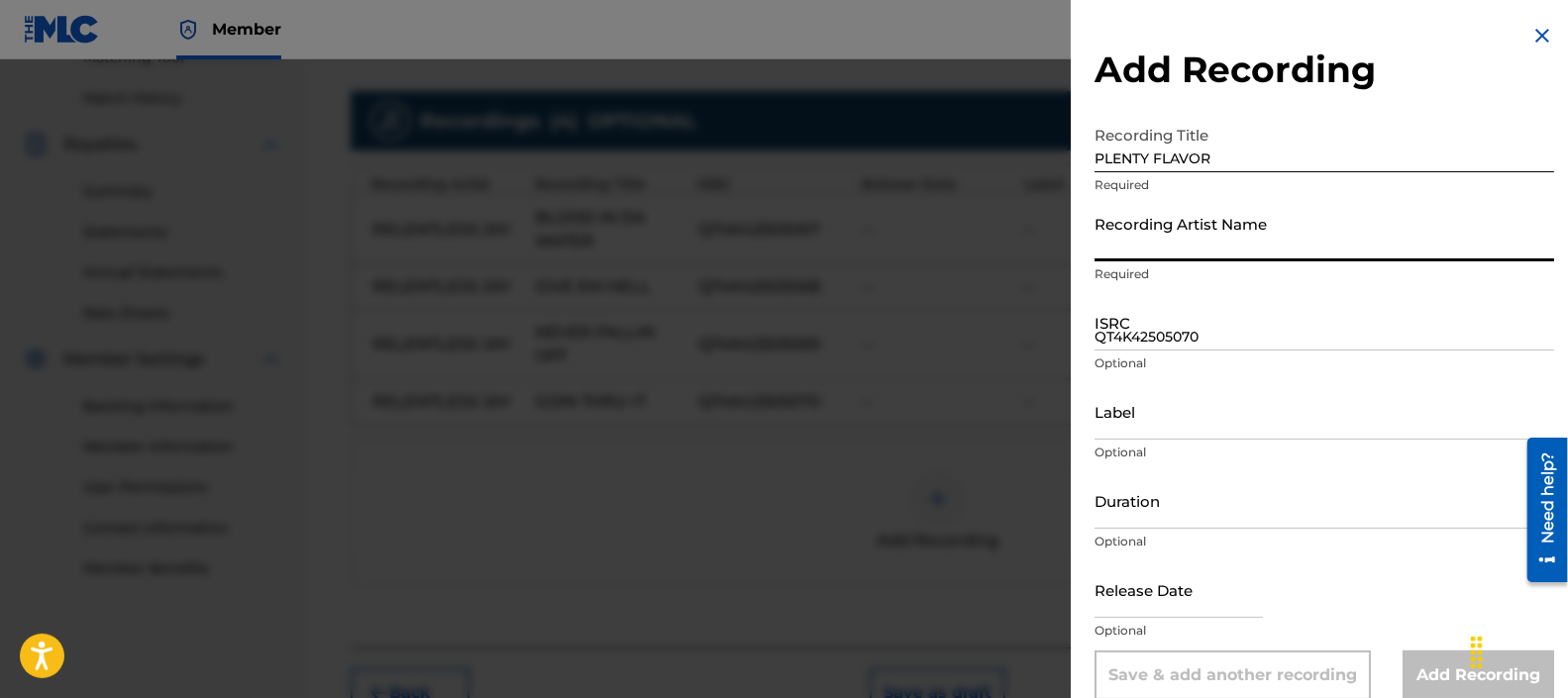 type on "RELENTLESS JAY" 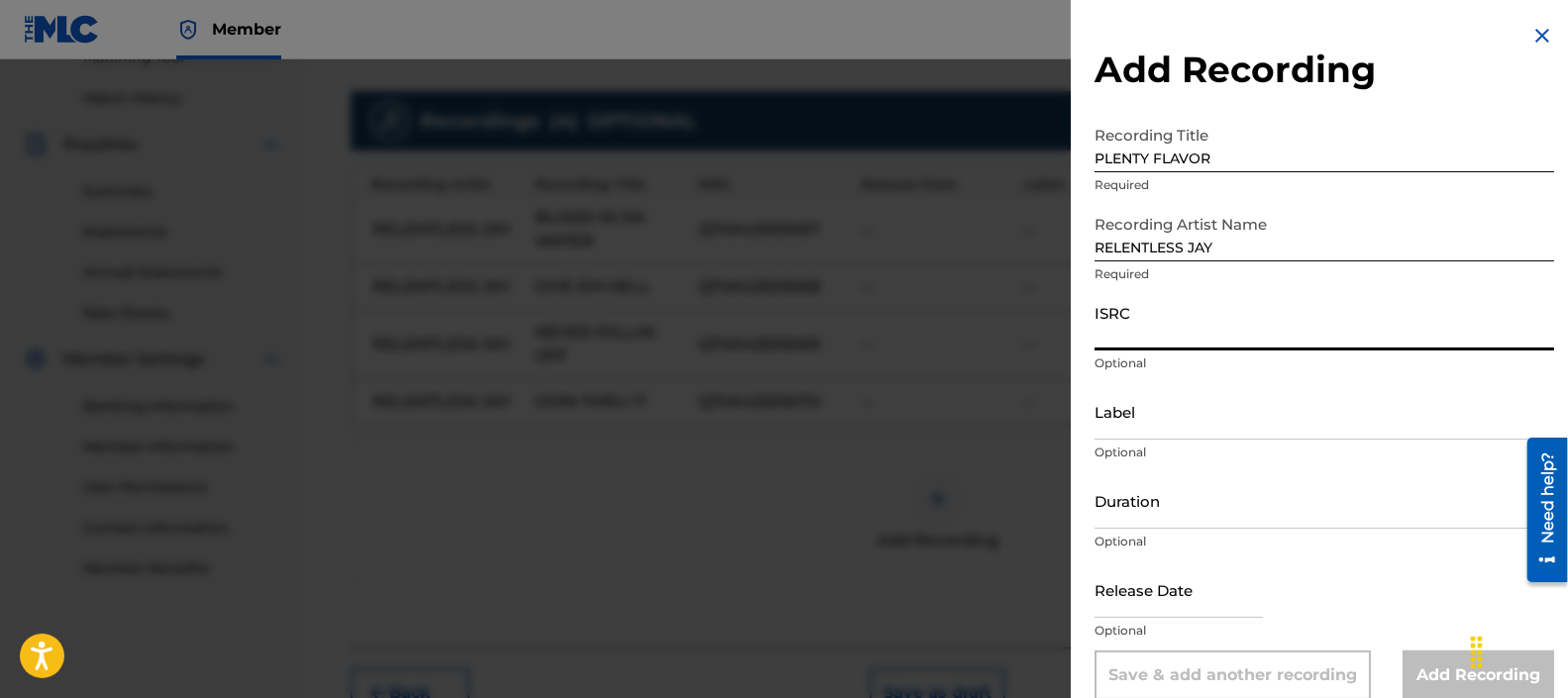 click on "ISRC" at bounding box center (1324, 322) 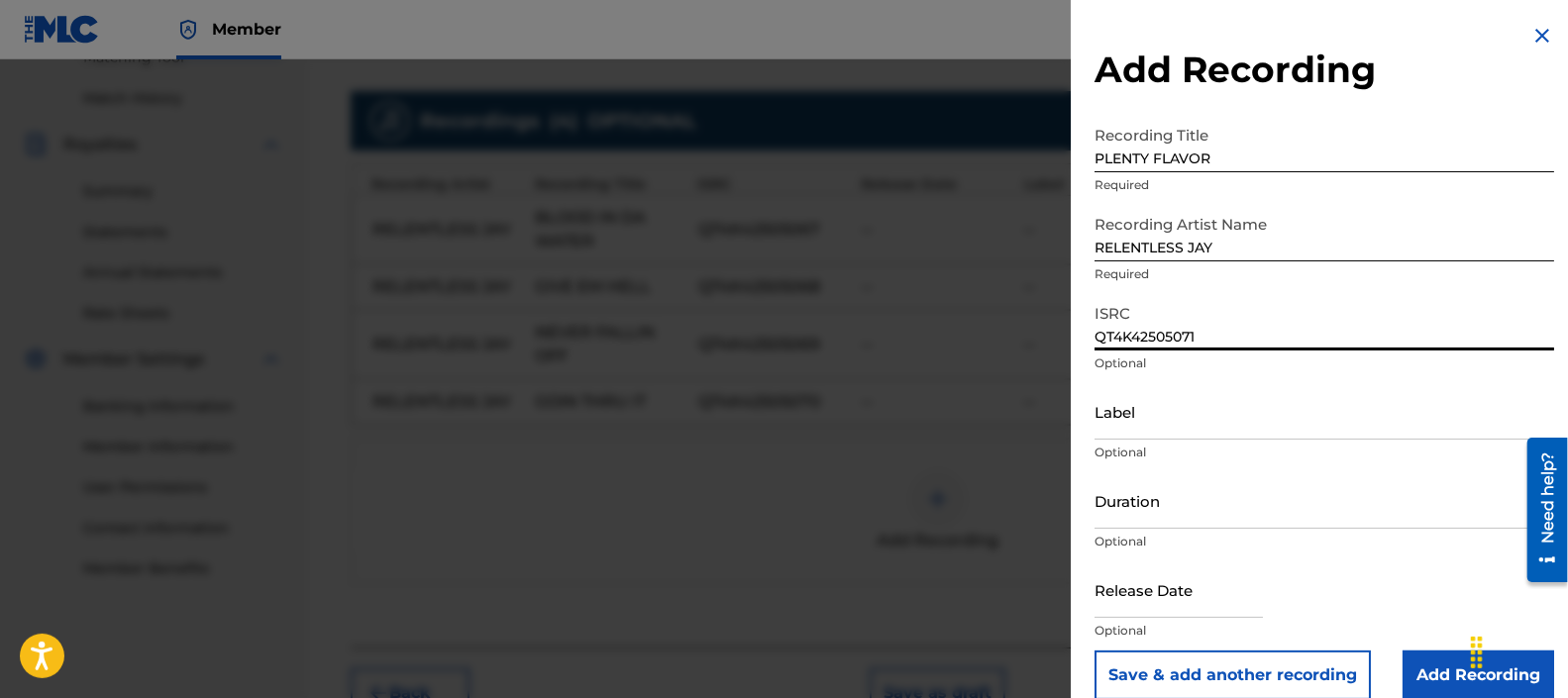 type on "QT4K42505071" 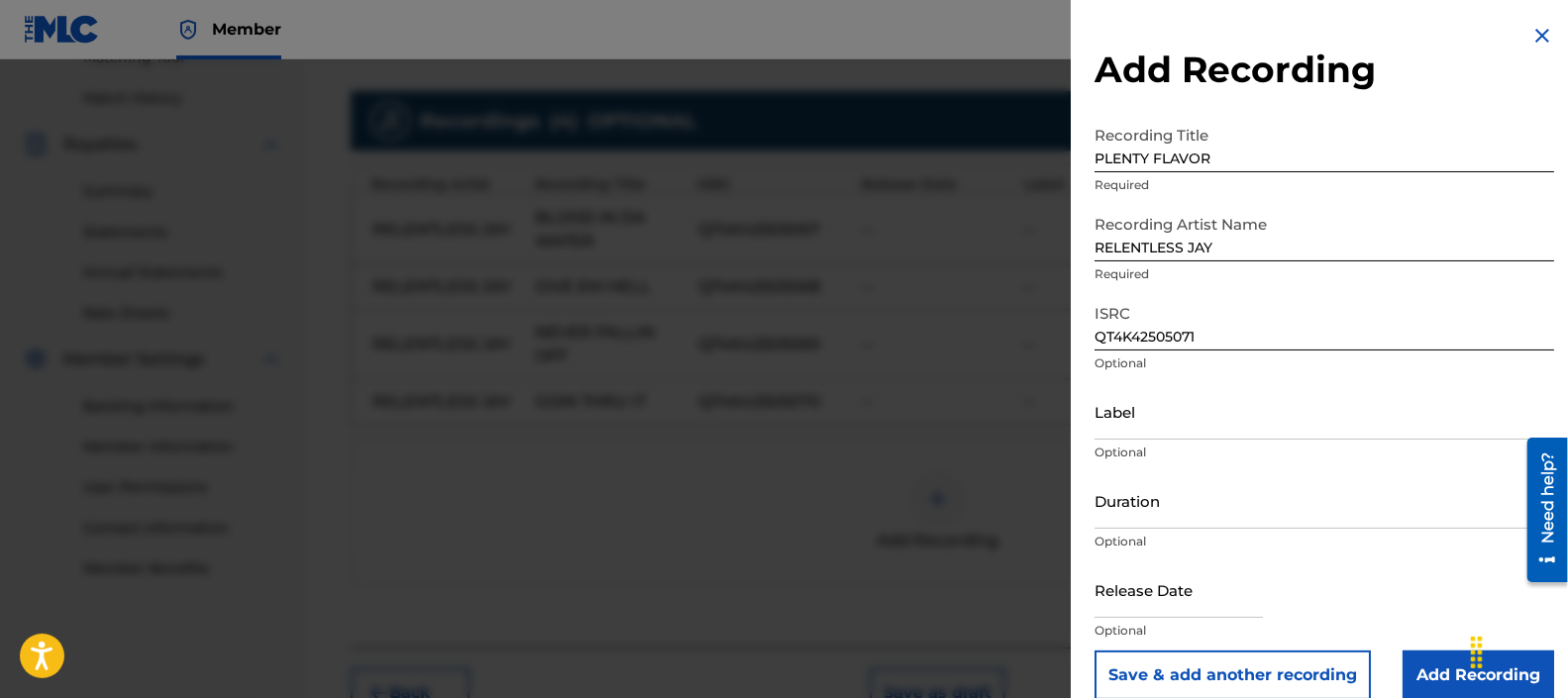 click on "Add Recording" at bounding box center (1478, 675) 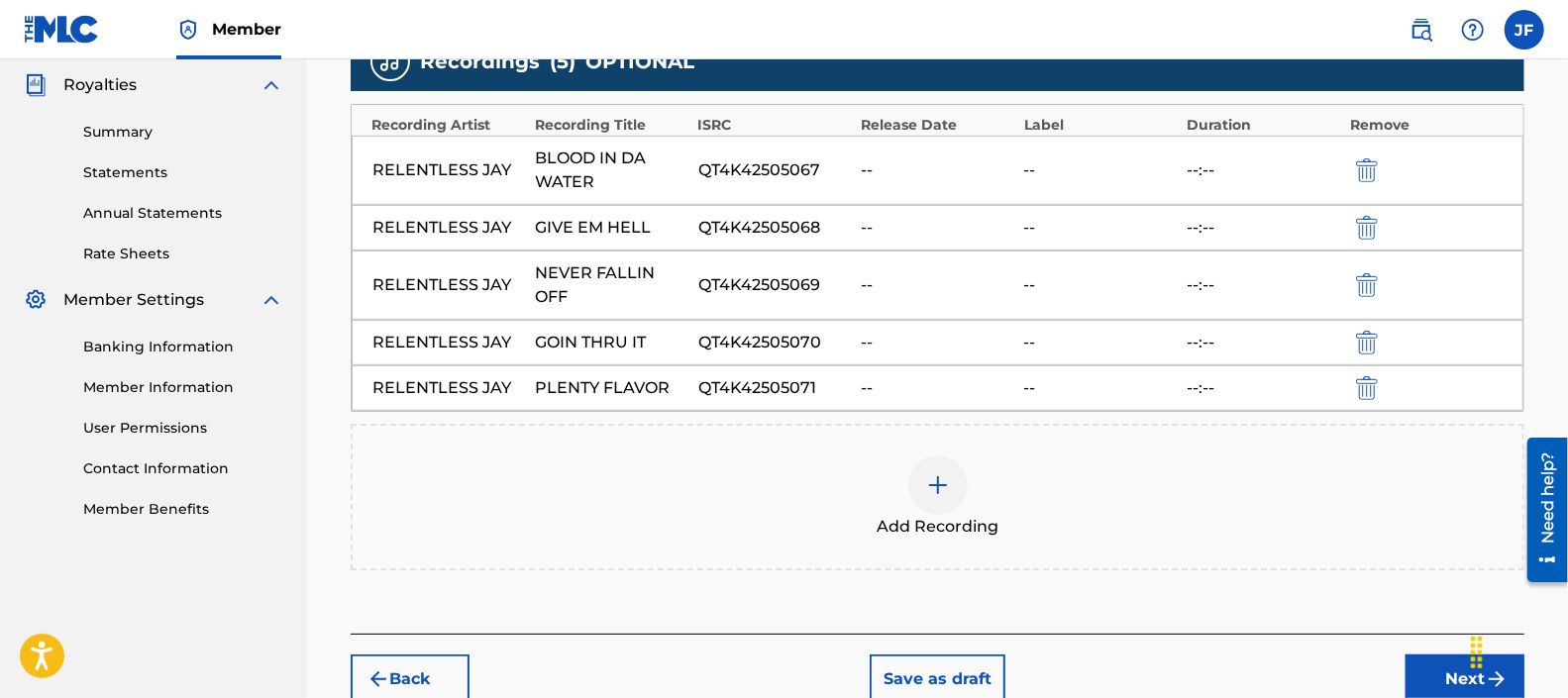 scroll, scrollTop: 600, scrollLeft: 0, axis: vertical 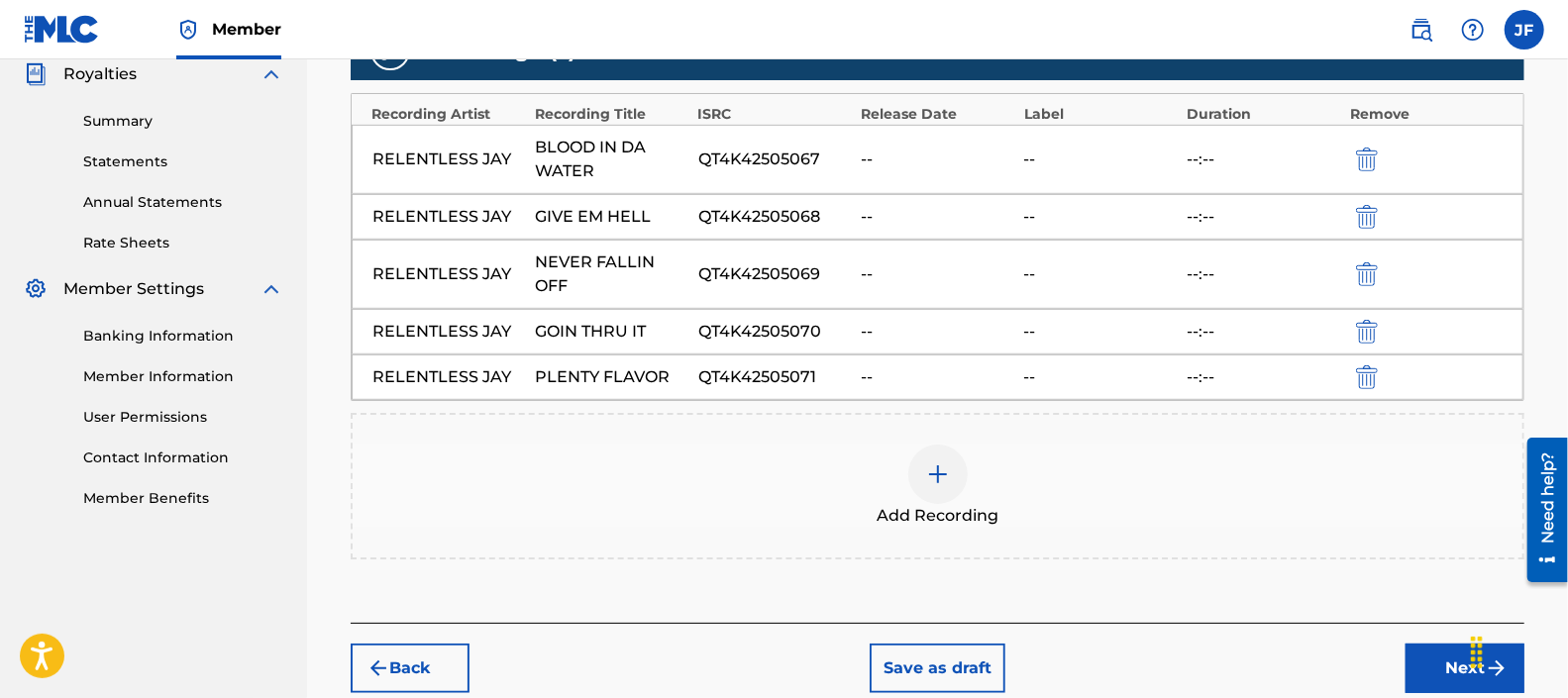 drag, startPoint x: 1573, startPoint y: 318, endPoint x: 752, endPoint y: 533, distance: 848.68486 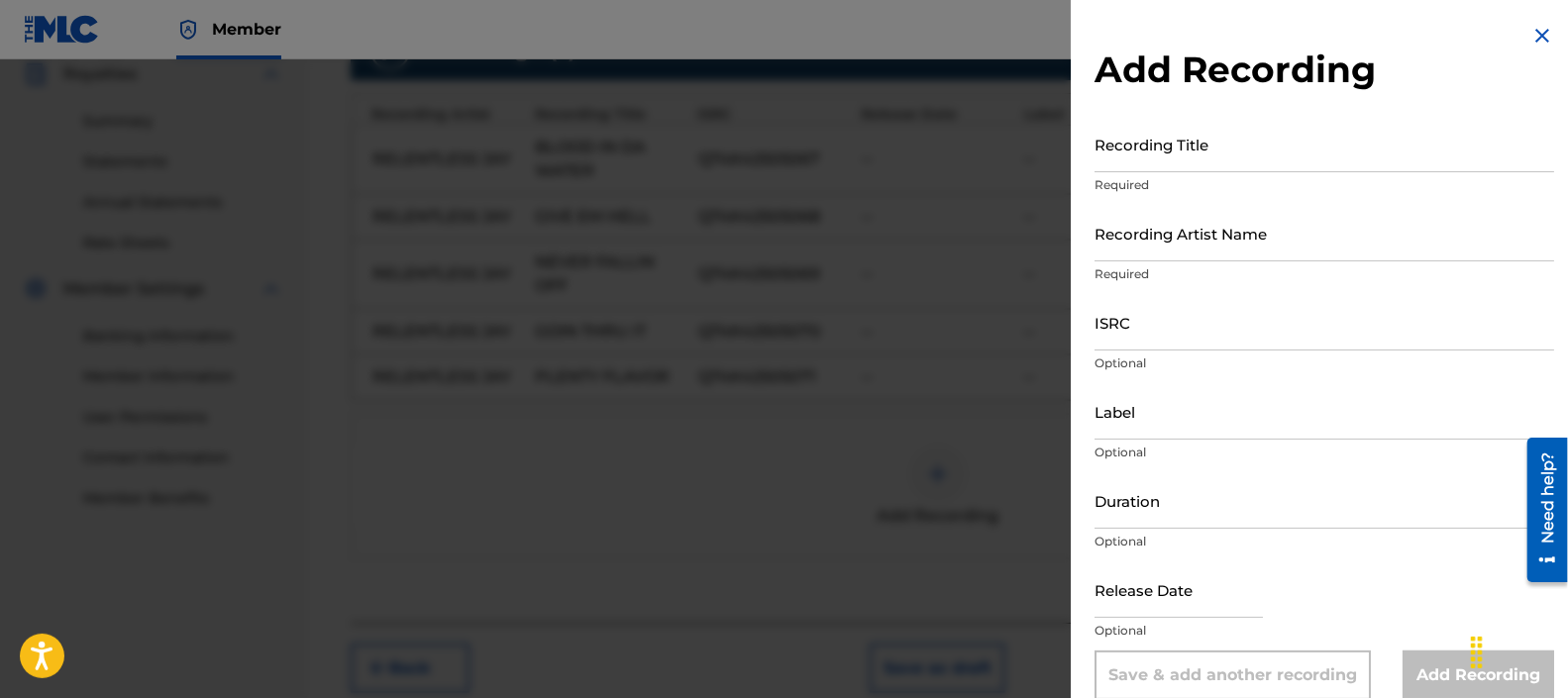 click at bounding box center (784, 408) 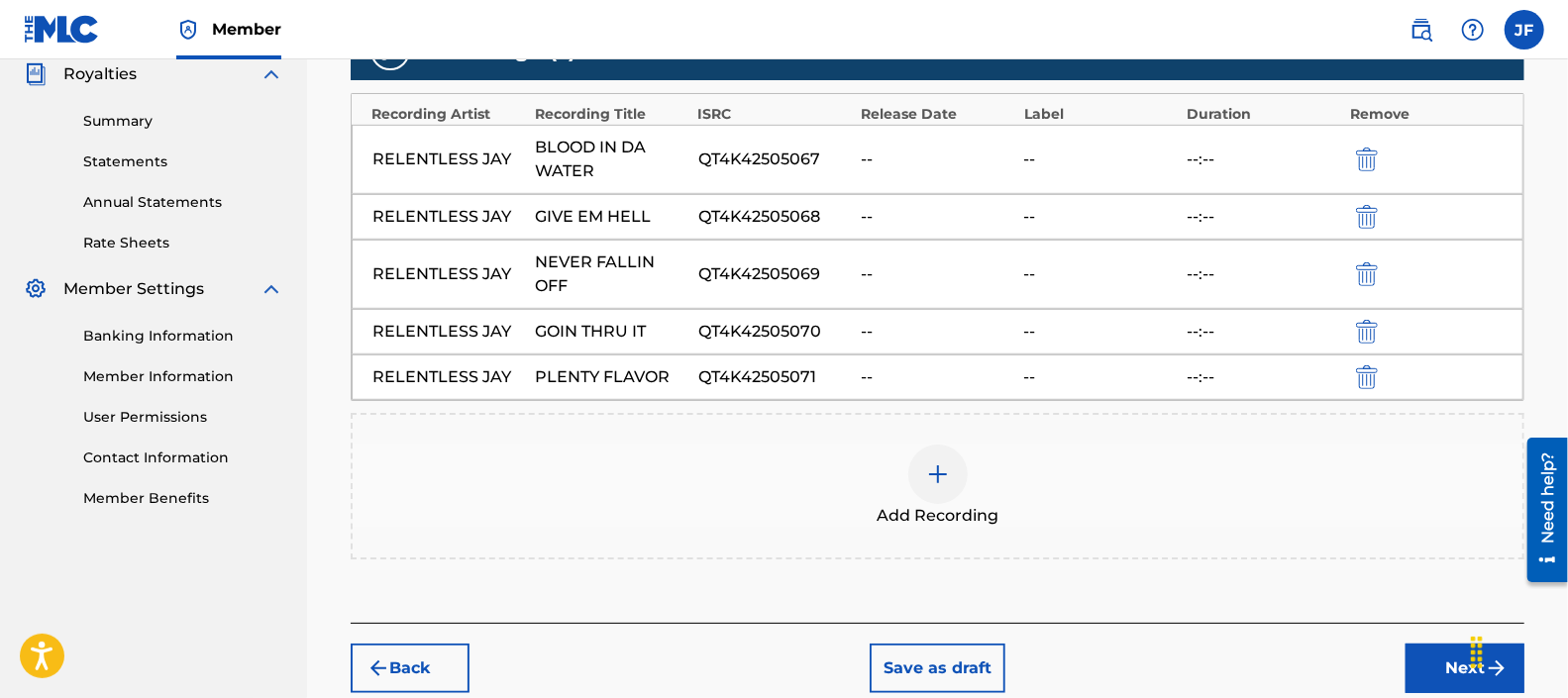 click on "Next" at bounding box center [1465, 668] 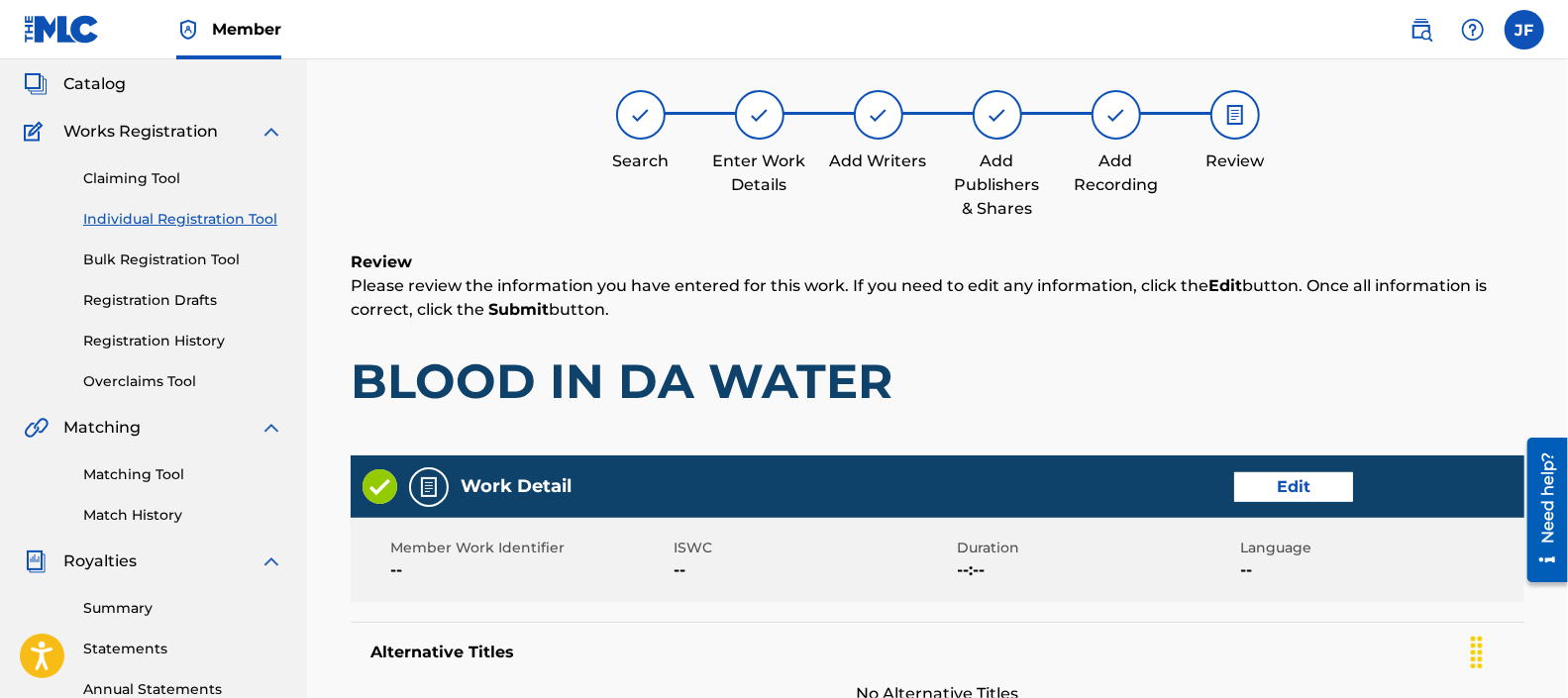 scroll, scrollTop: 89, scrollLeft: 0, axis: vertical 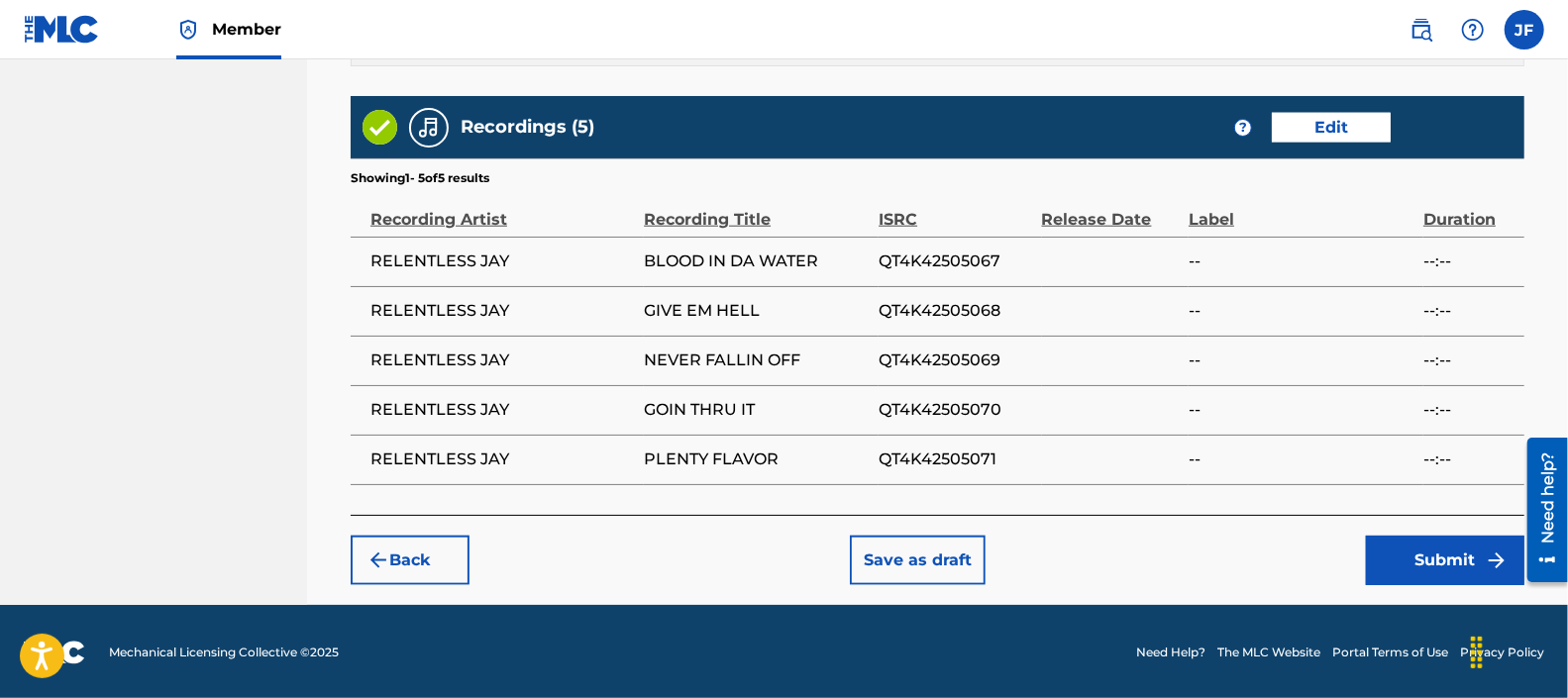 click on "Submit" at bounding box center [1445, 560] 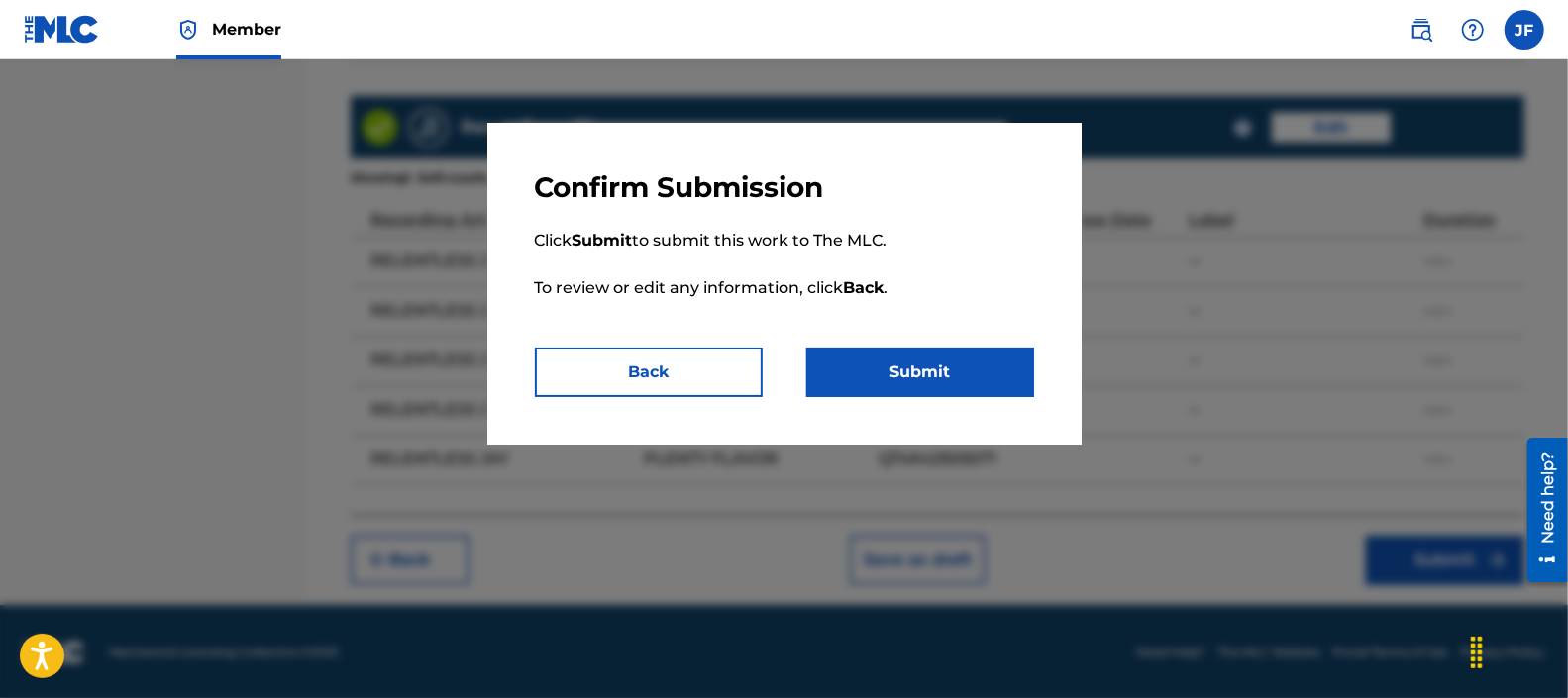 click on "Submit" at bounding box center (920, 372) 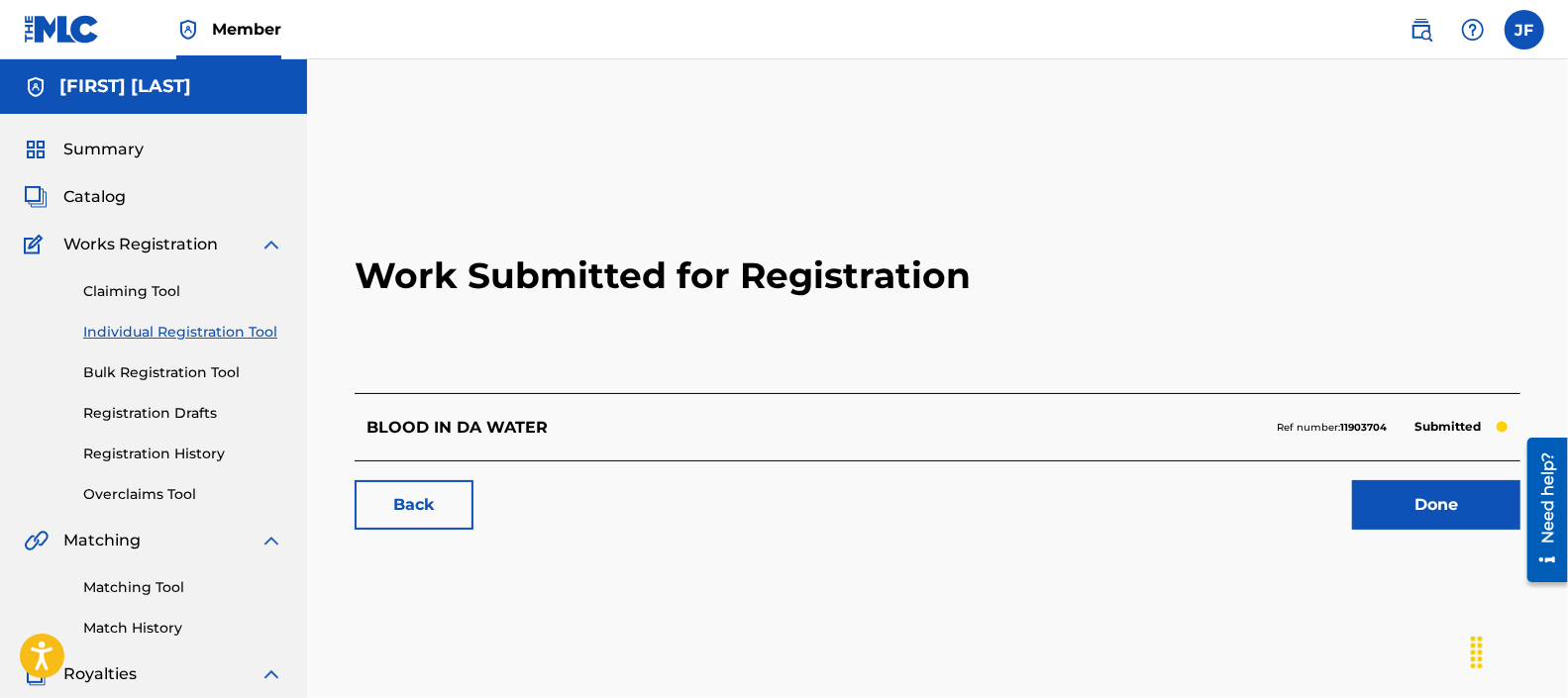 click on "Done" at bounding box center [1436, 505] 